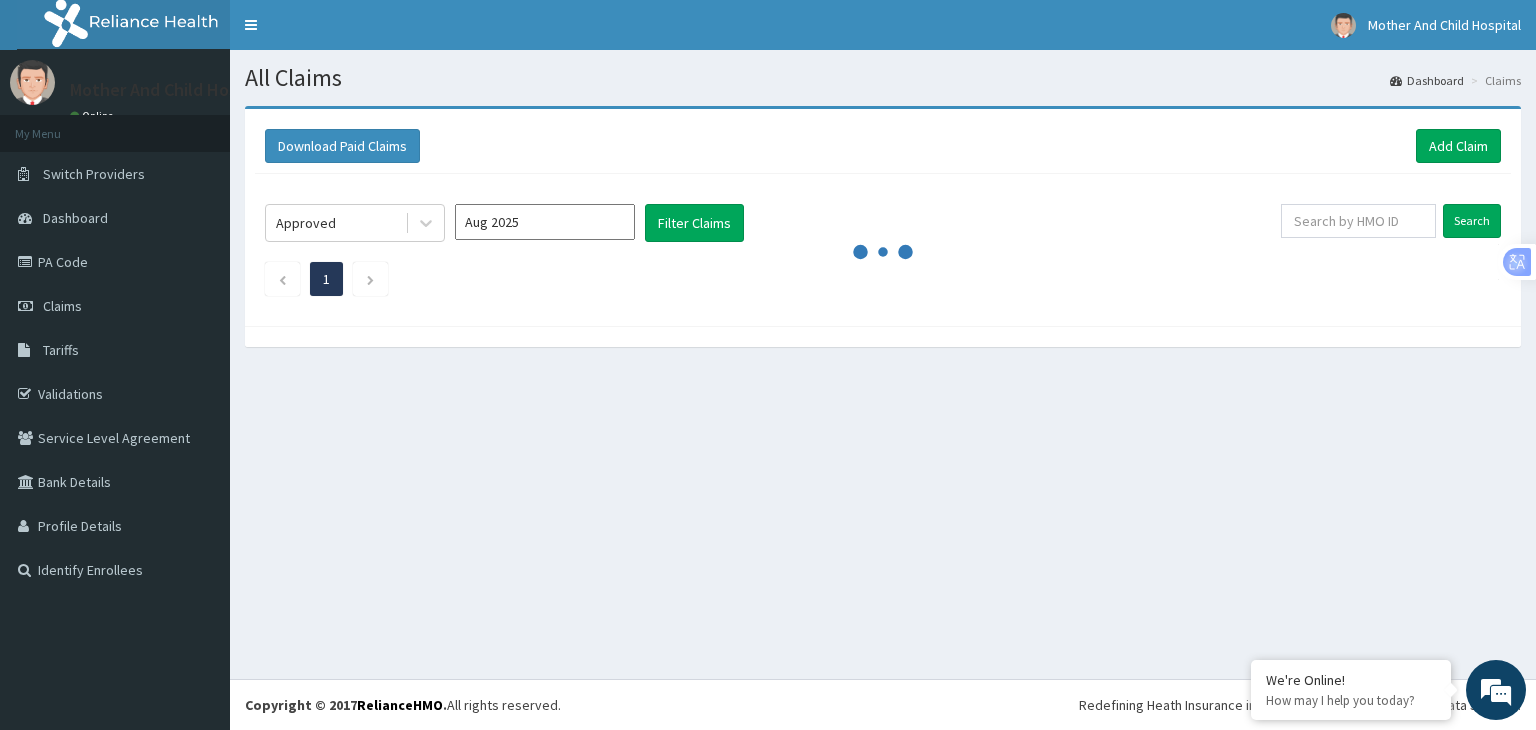 scroll, scrollTop: 0, scrollLeft: 0, axis: both 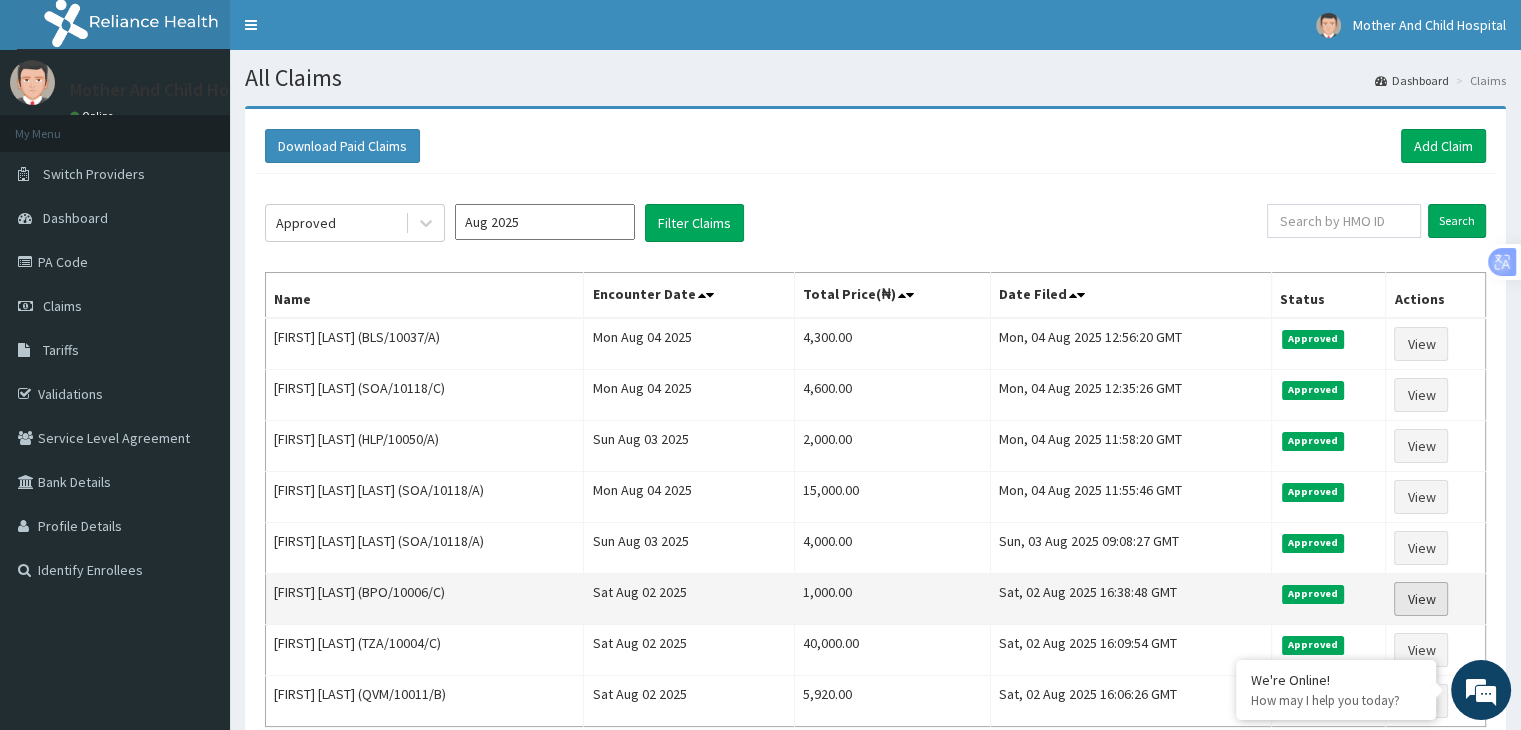 click on "View" at bounding box center (1421, 599) 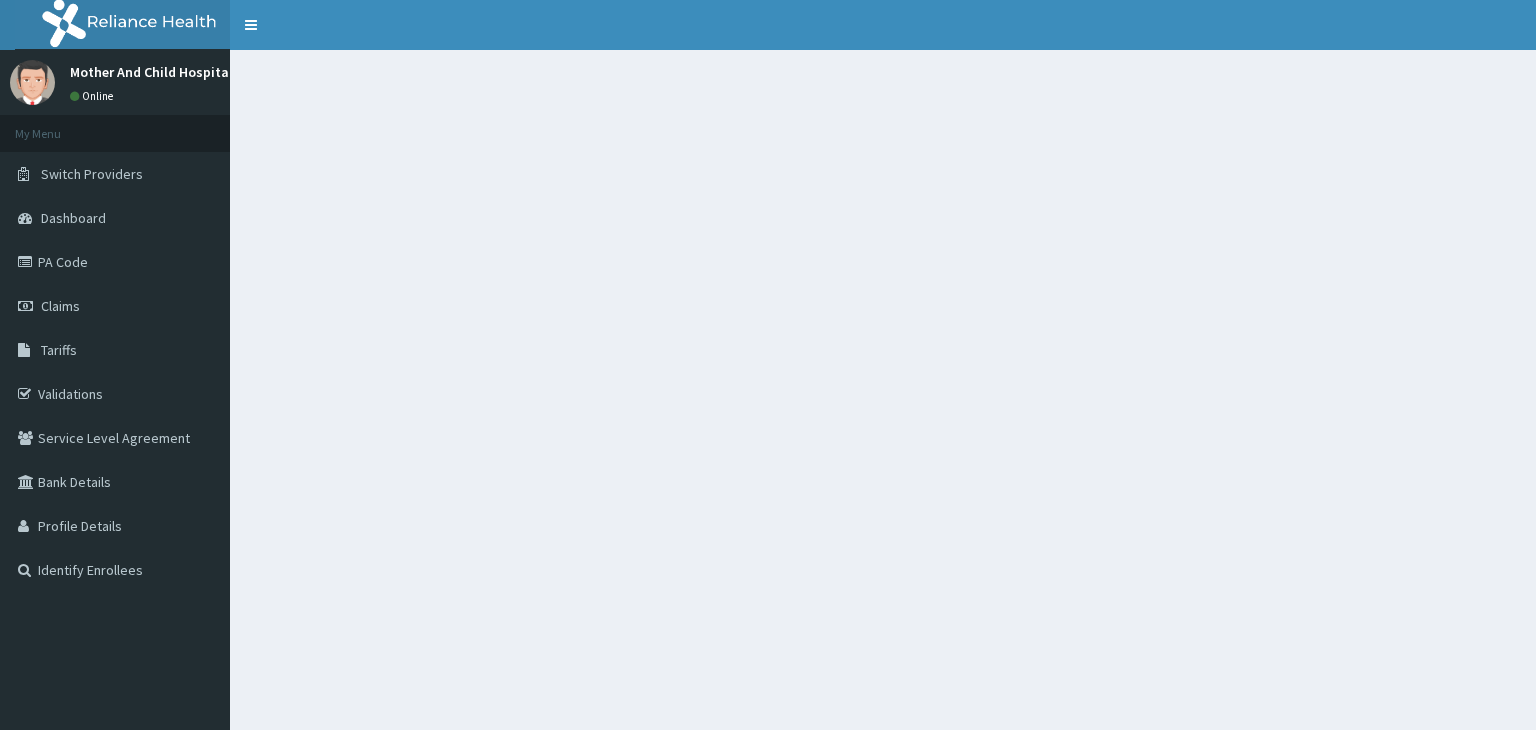 scroll, scrollTop: 0, scrollLeft: 0, axis: both 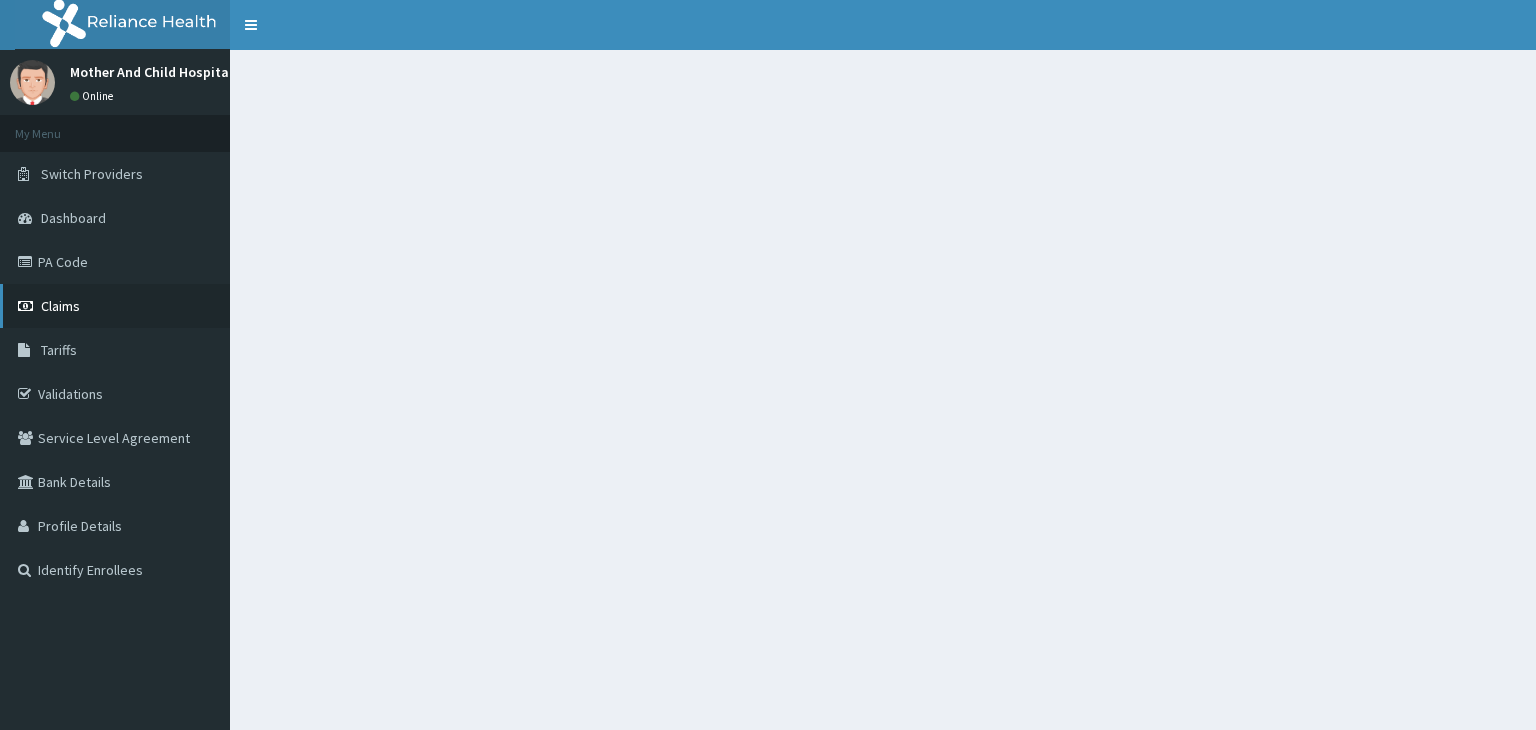 click on "Claims" at bounding box center (60, 306) 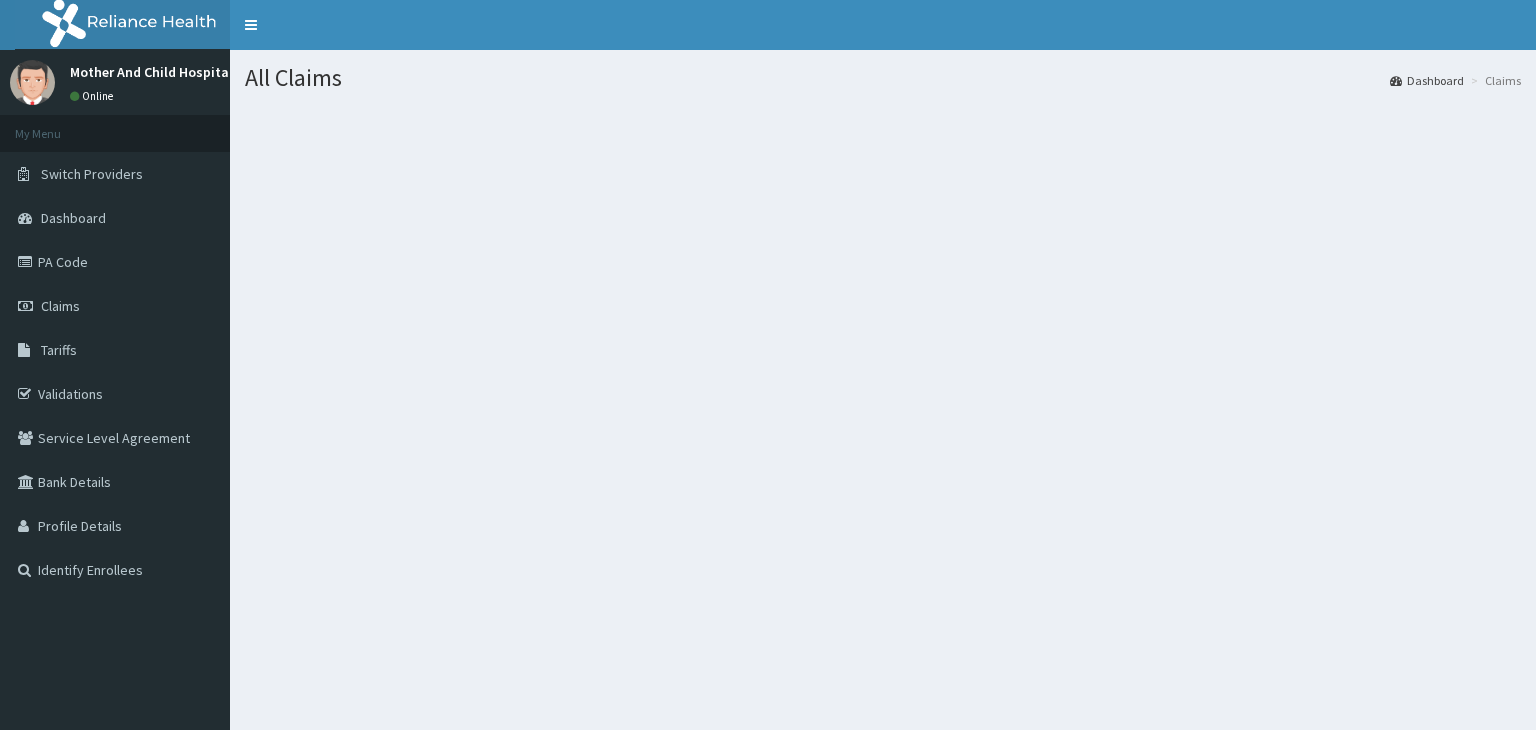 scroll, scrollTop: 0, scrollLeft: 0, axis: both 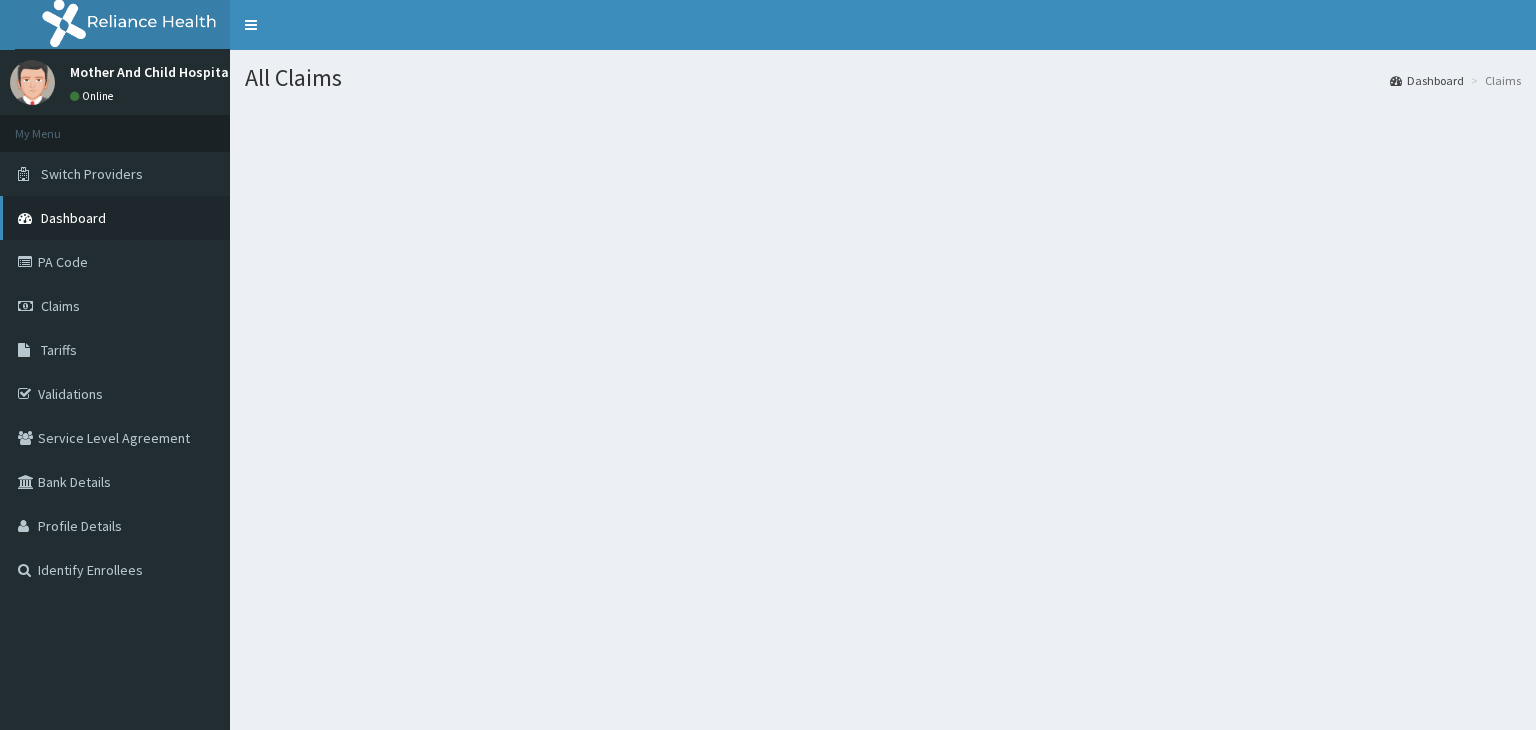 click on "Dashboard" at bounding box center [73, 218] 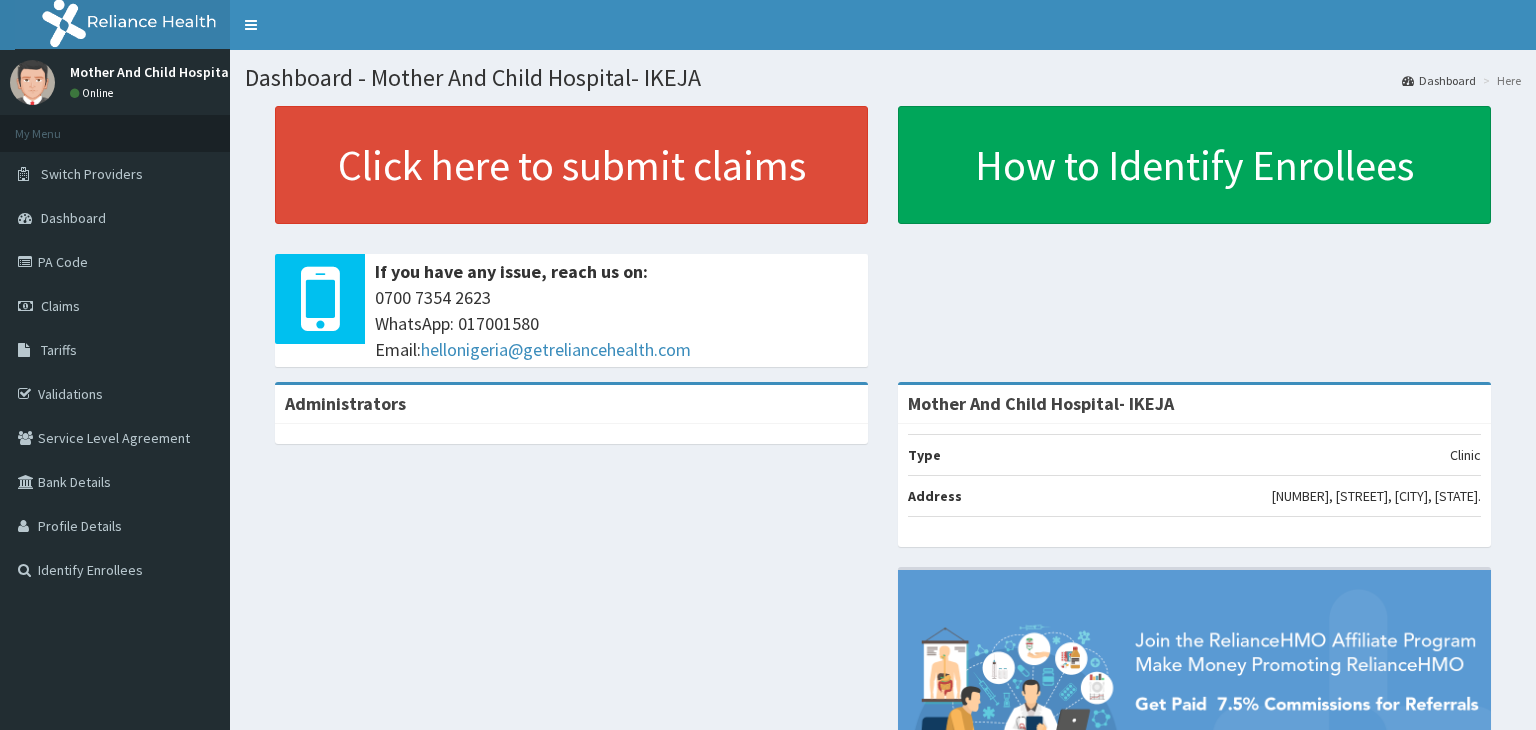 scroll, scrollTop: 0, scrollLeft: 0, axis: both 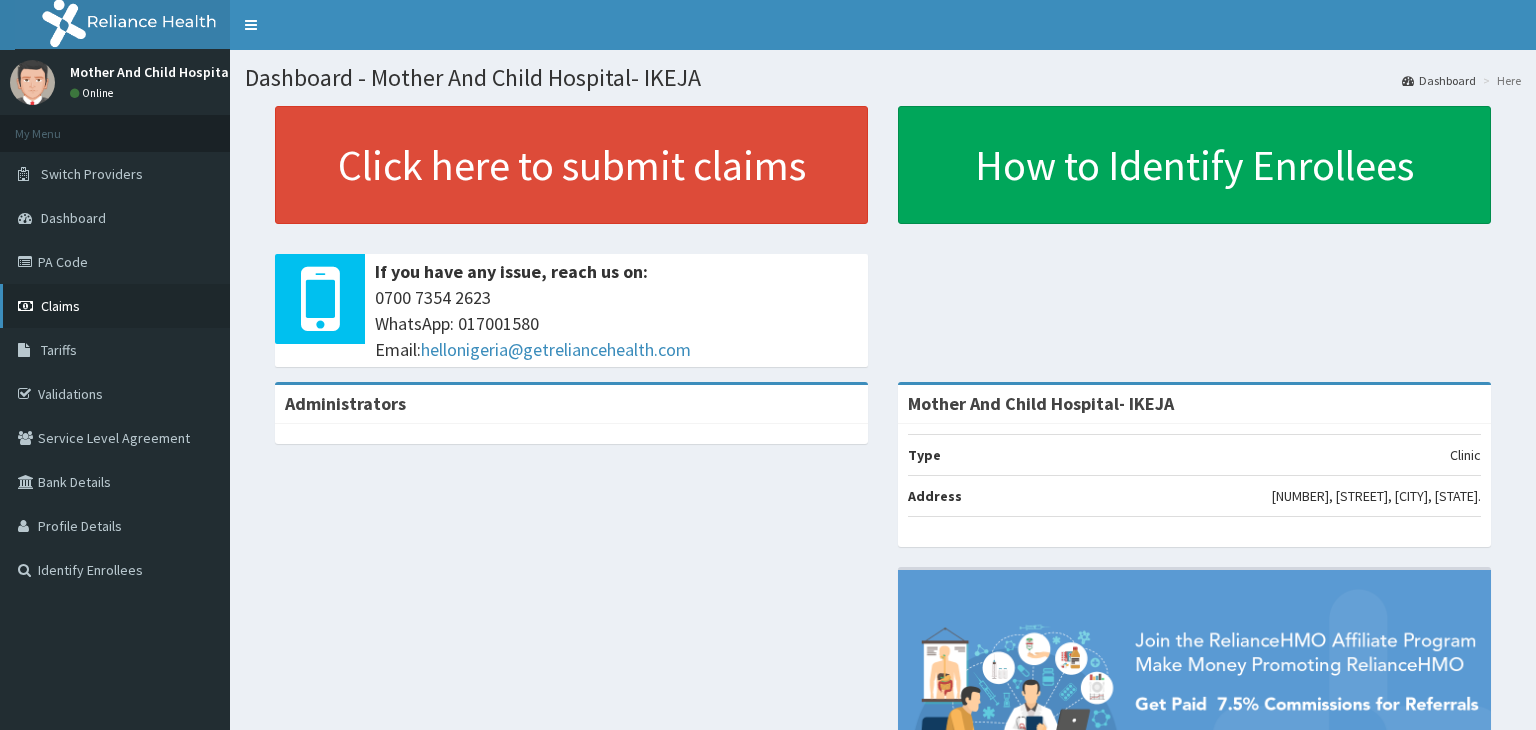 click on "Claims" at bounding box center [60, 306] 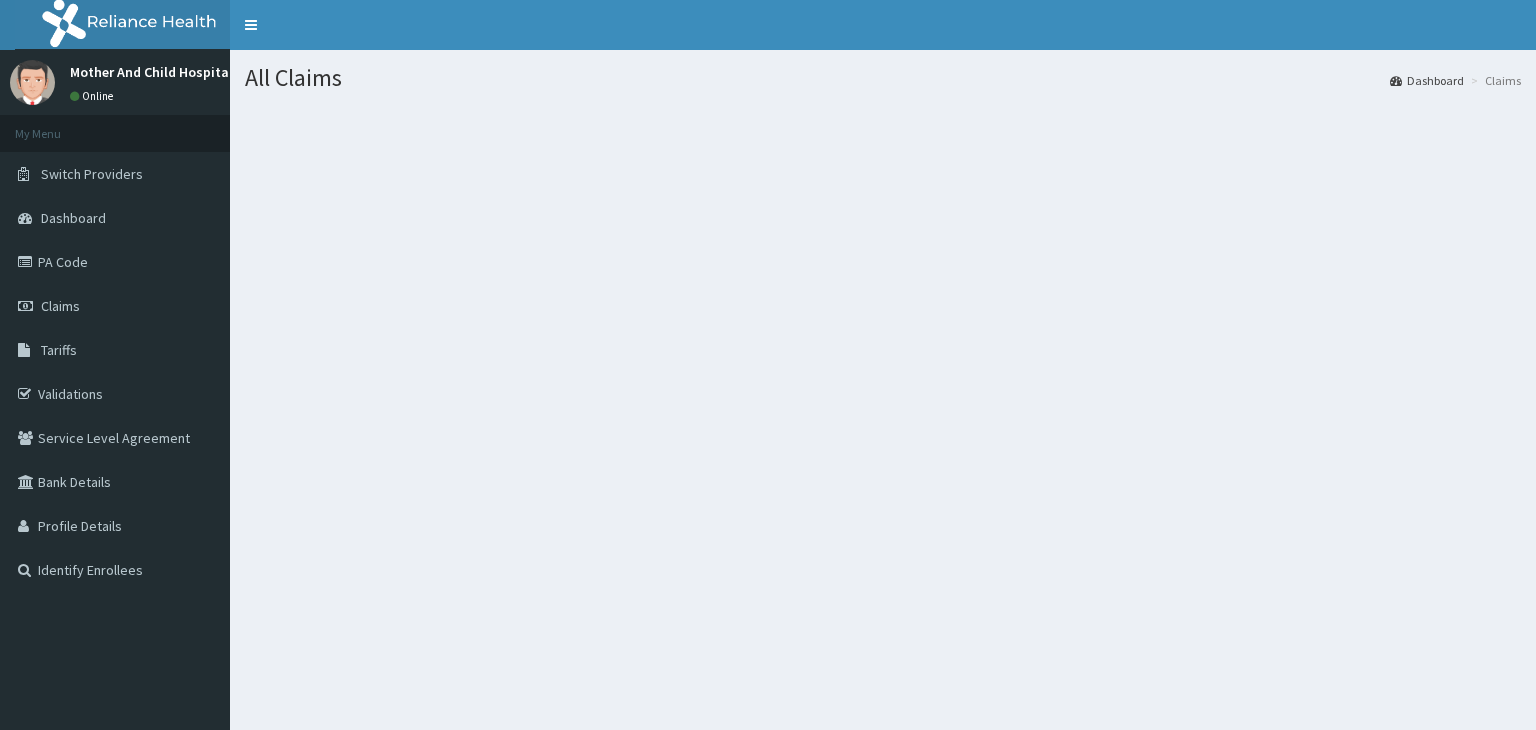 scroll, scrollTop: 0, scrollLeft: 0, axis: both 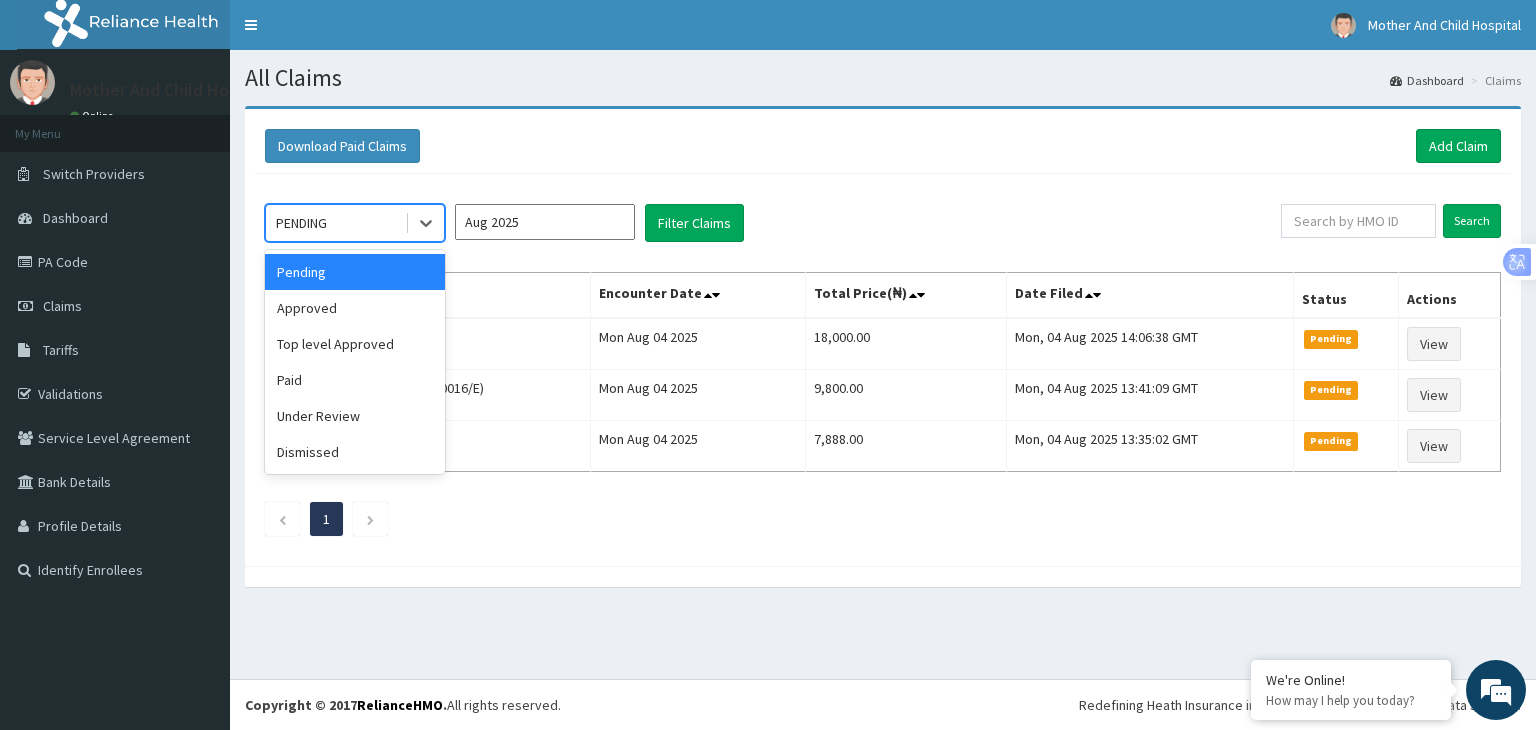 click on "Approved" at bounding box center [355, 308] 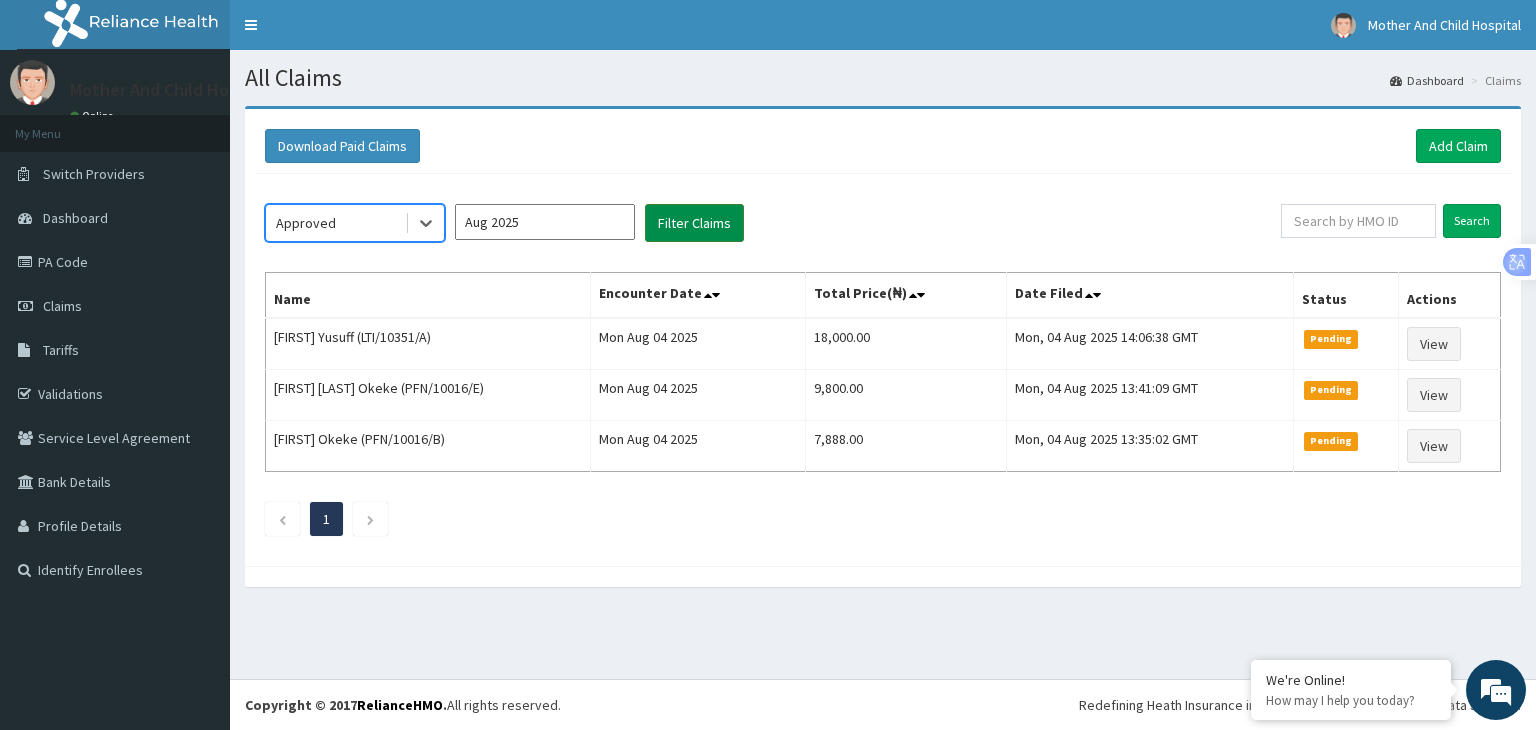 click on "Filter Claims" at bounding box center [694, 223] 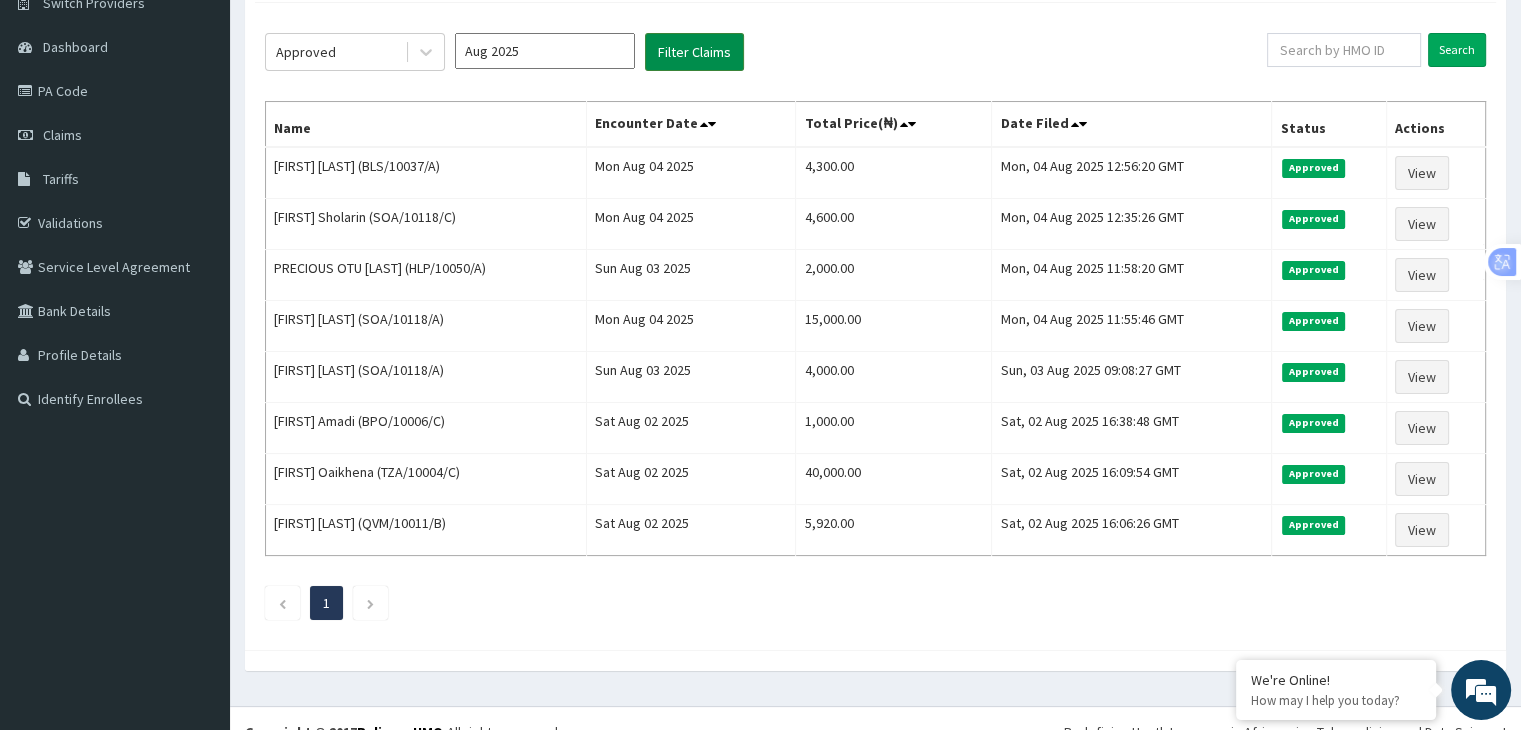 scroll, scrollTop: 174, scrollLeft: 0, axis: vertical 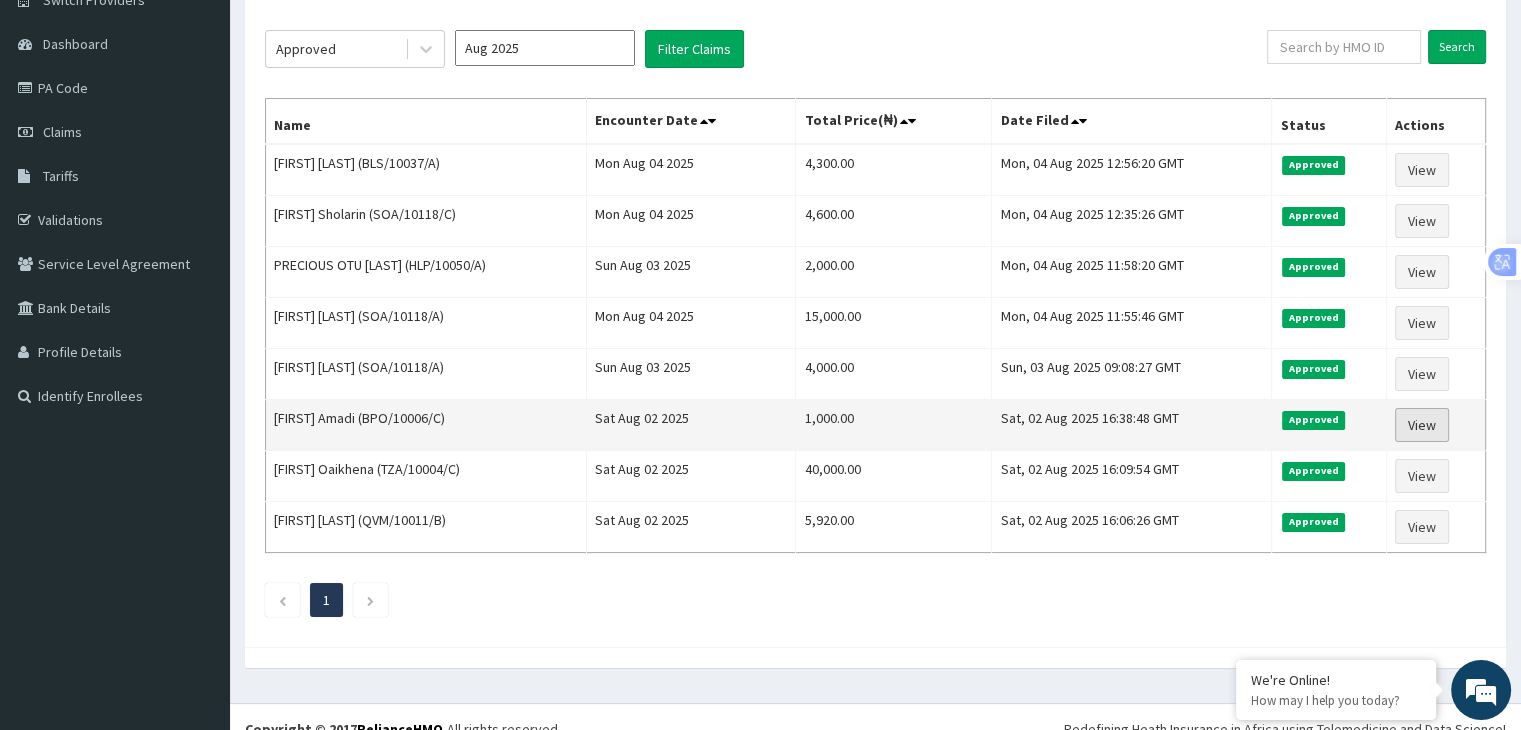 click on "View" at bounding box center [1422, 425] 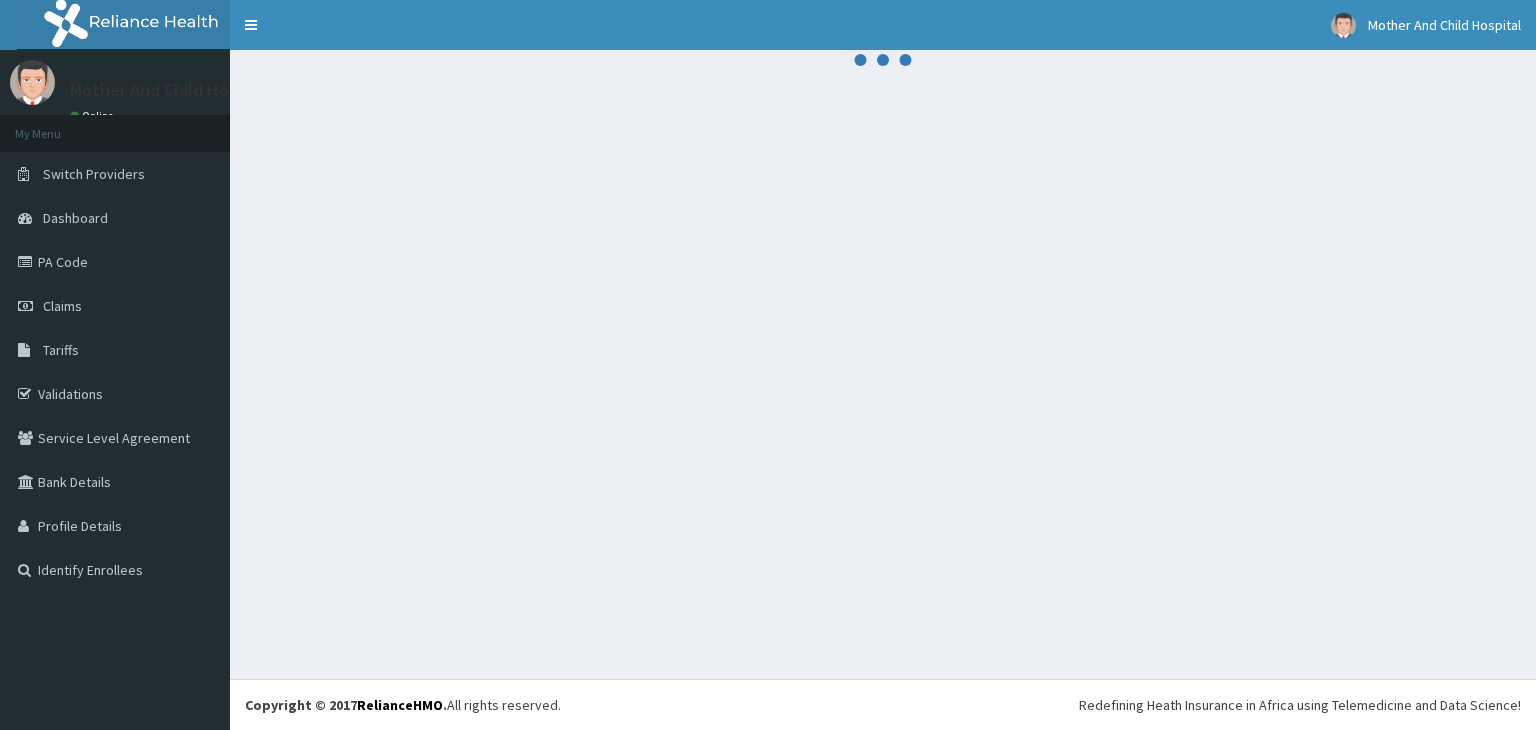 scroll, scrollTop: 0, scrollLeft: 0, axis: both 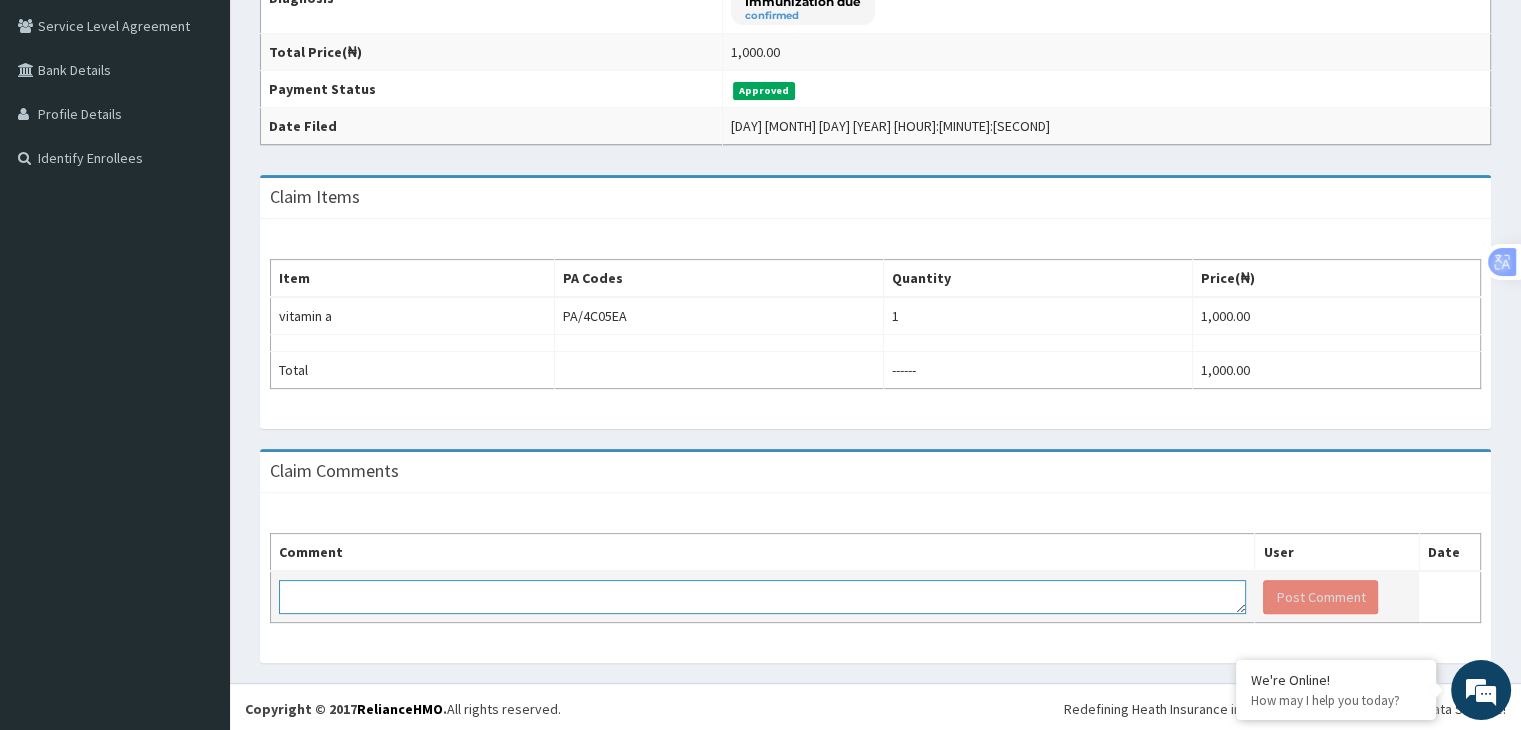 click at bounding box center [762, 597] 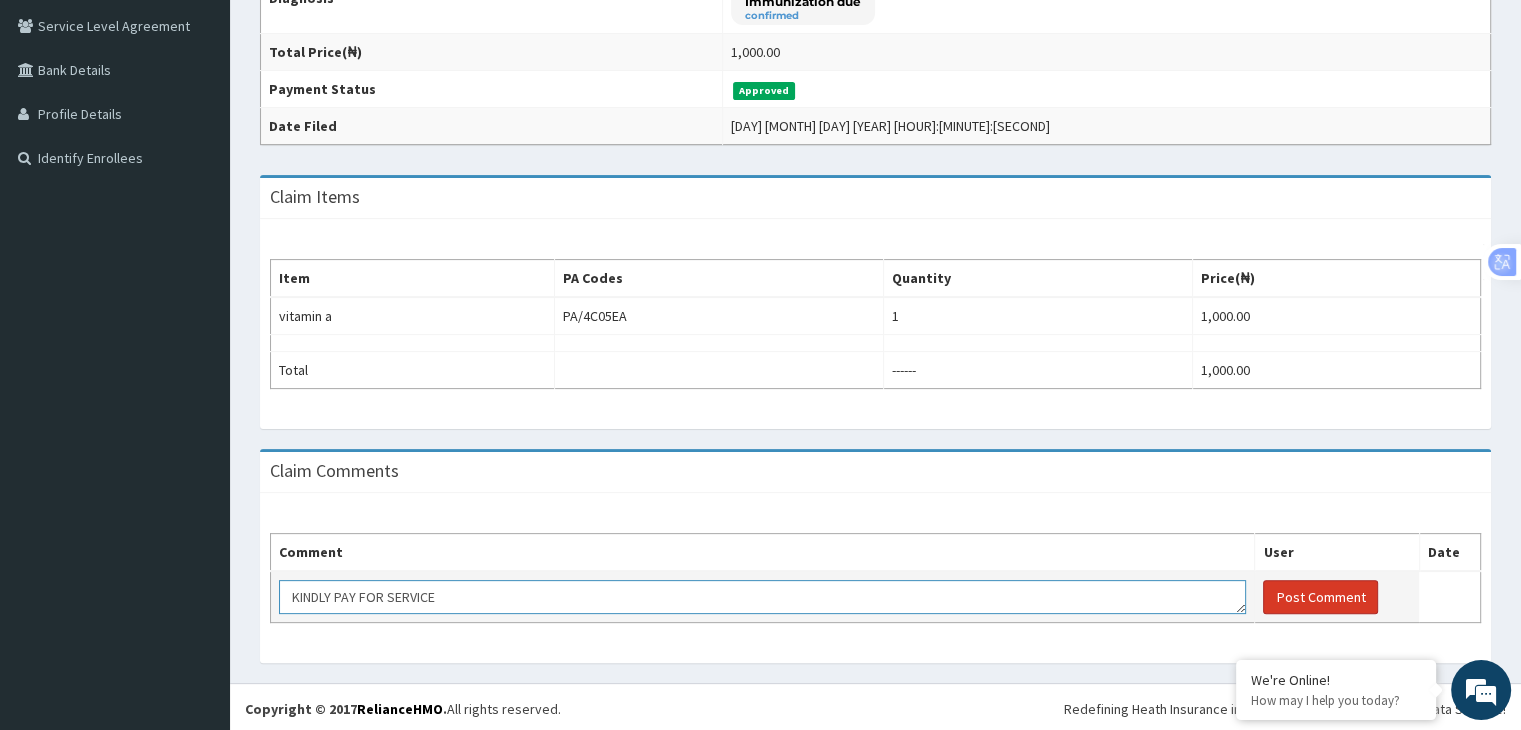type on "KINDLY PAY FOR SERVICE" 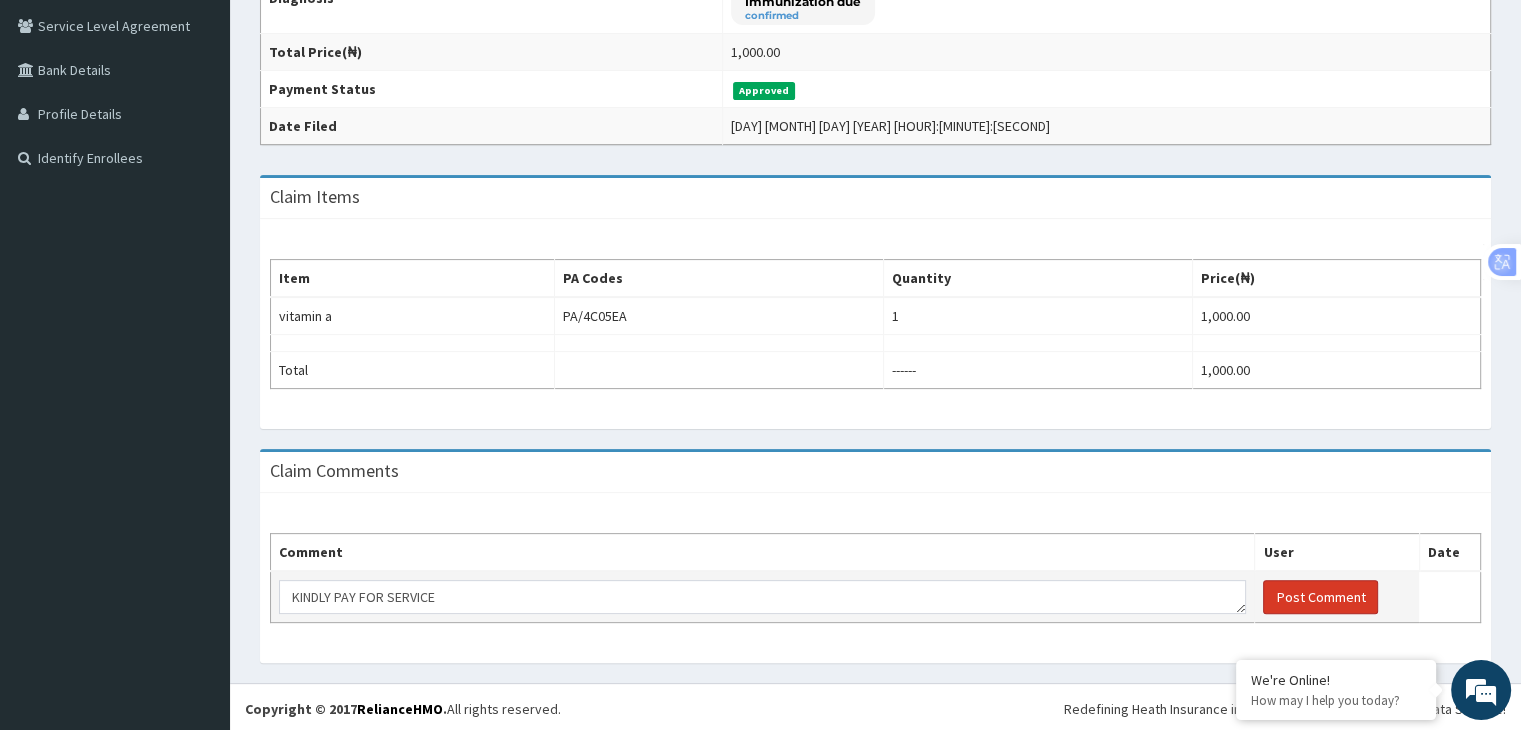click on "Post Comment" at bounding box center [1320, 597] 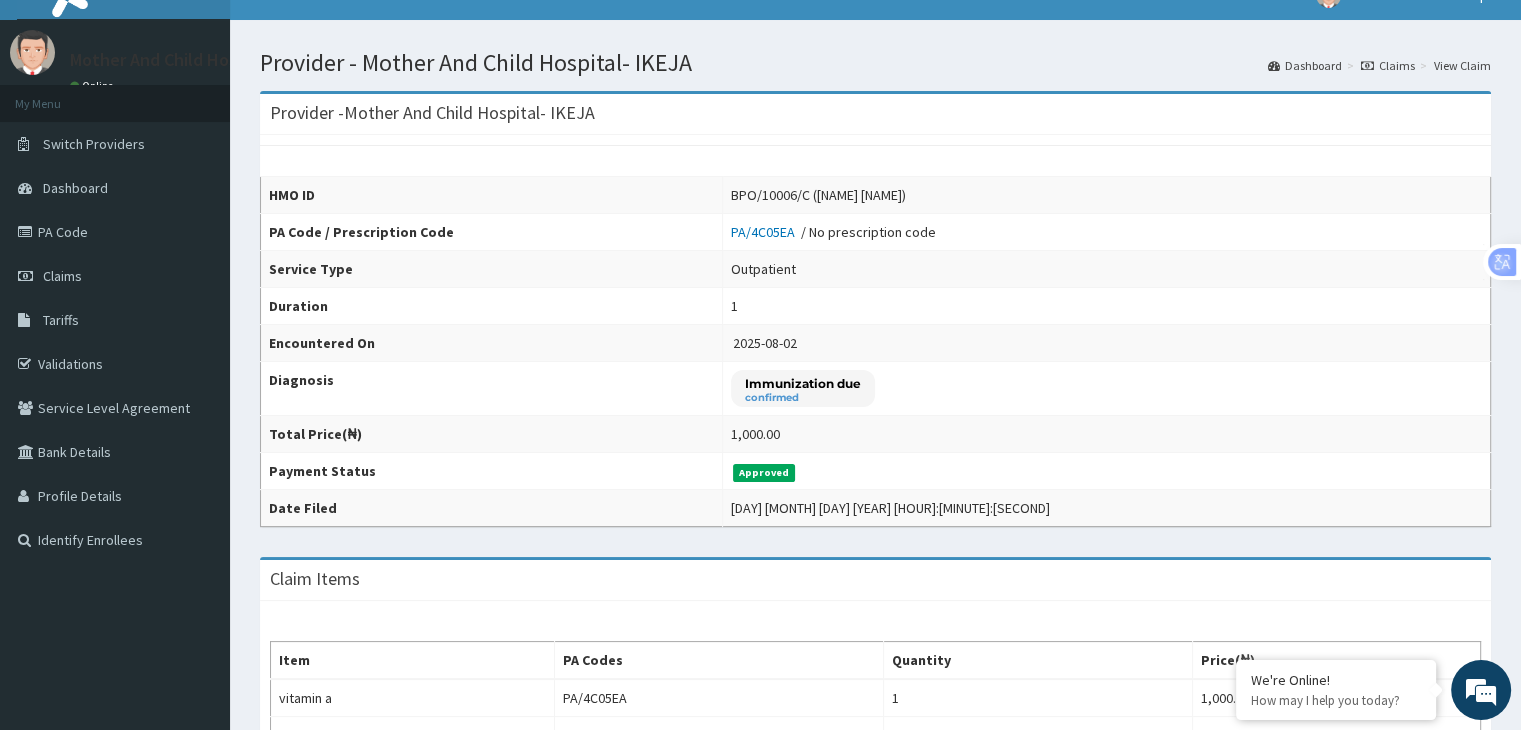 scroll, scrollTop: 21, scrollLeft: 0, axis: vertical 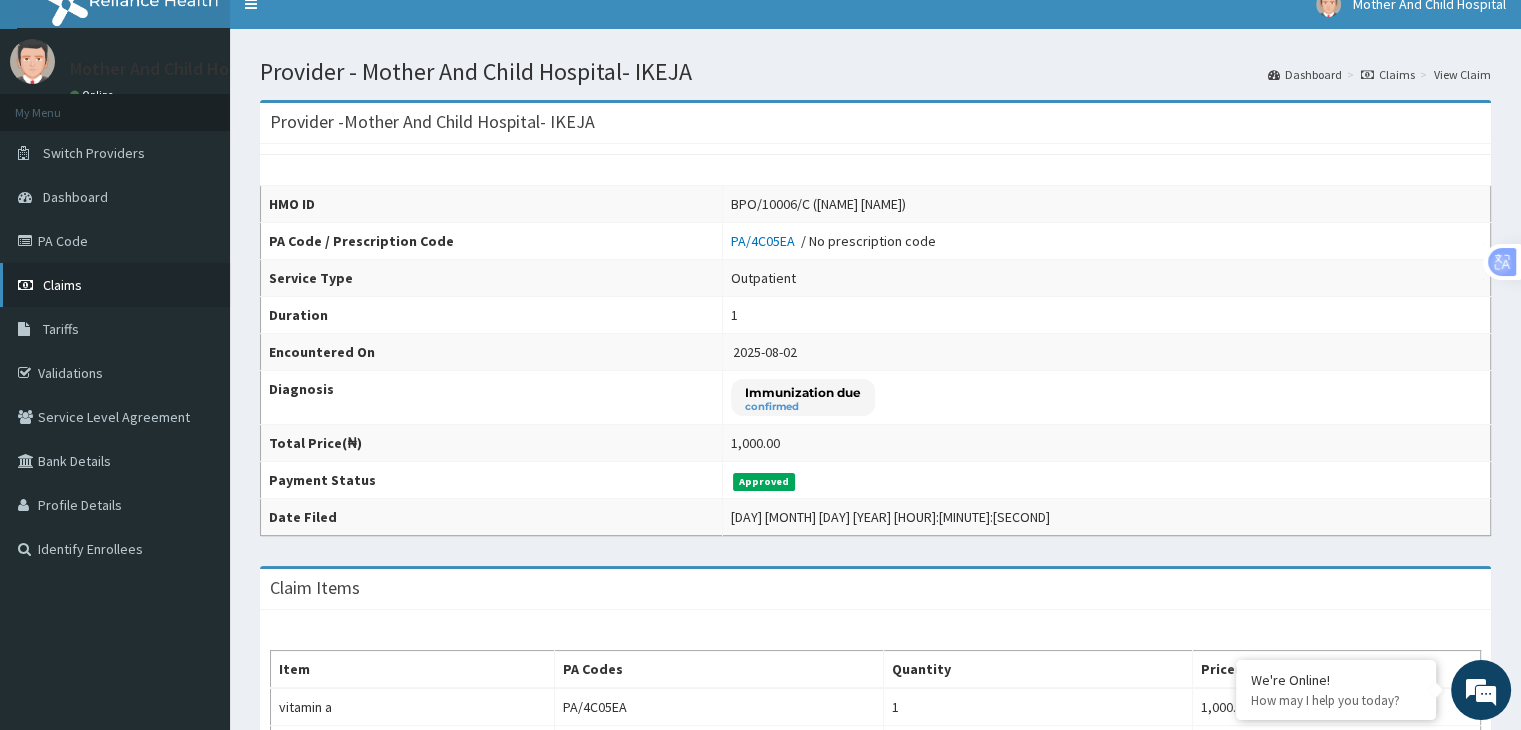 click on "Claims" at bounding box center [62, 285] 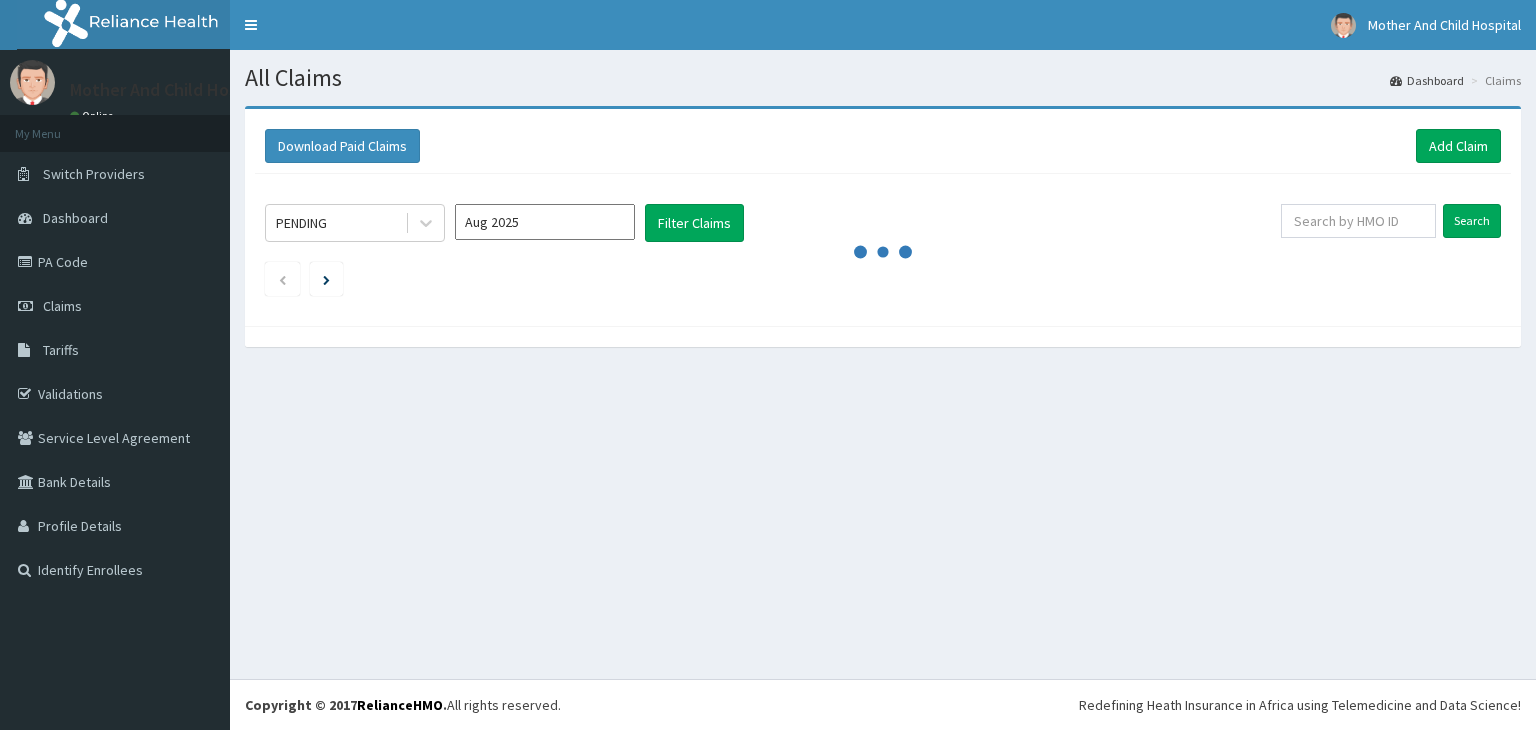 scroll, scrollTop: 0, scrollLeft: 0, axis: both 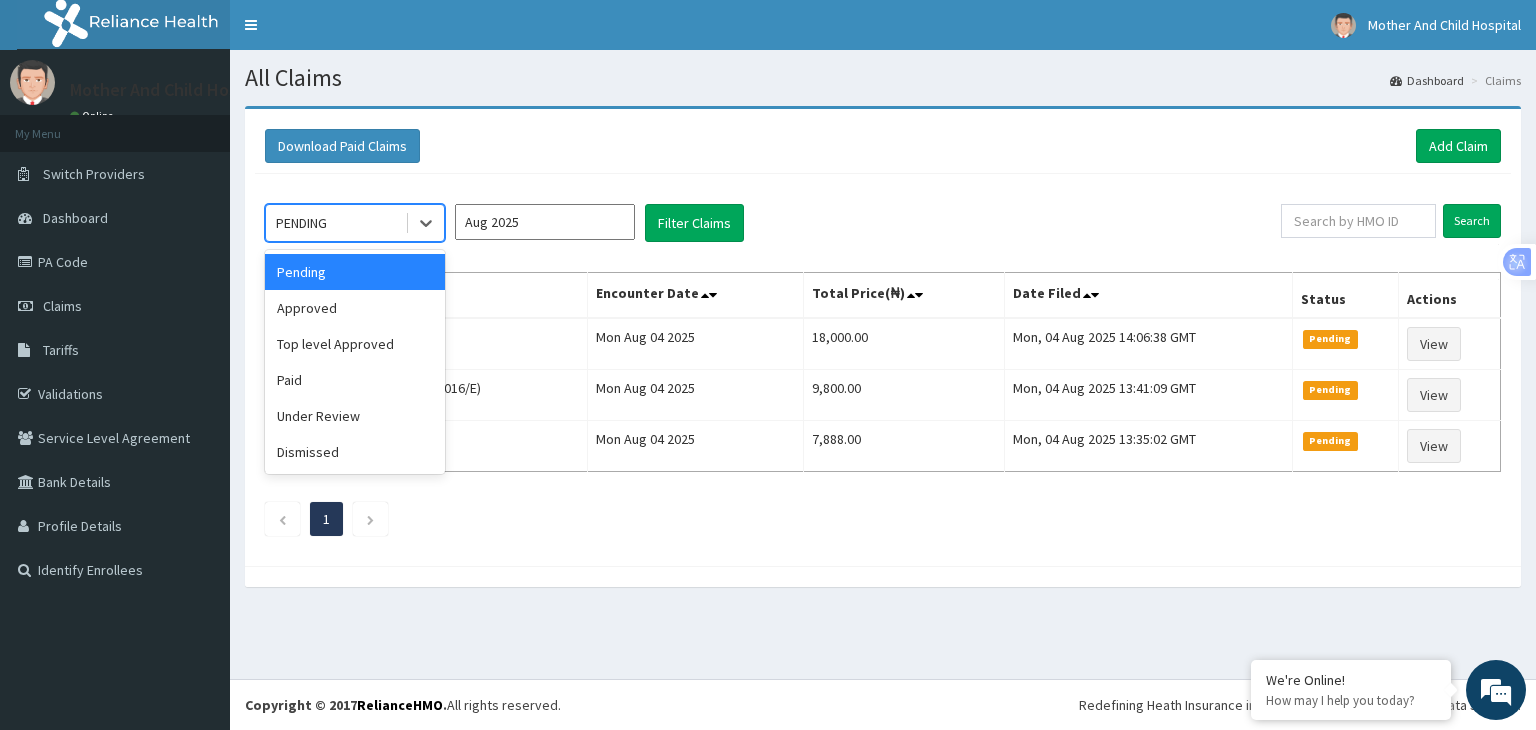 click on "Approved" at bounding box center [355, 308] 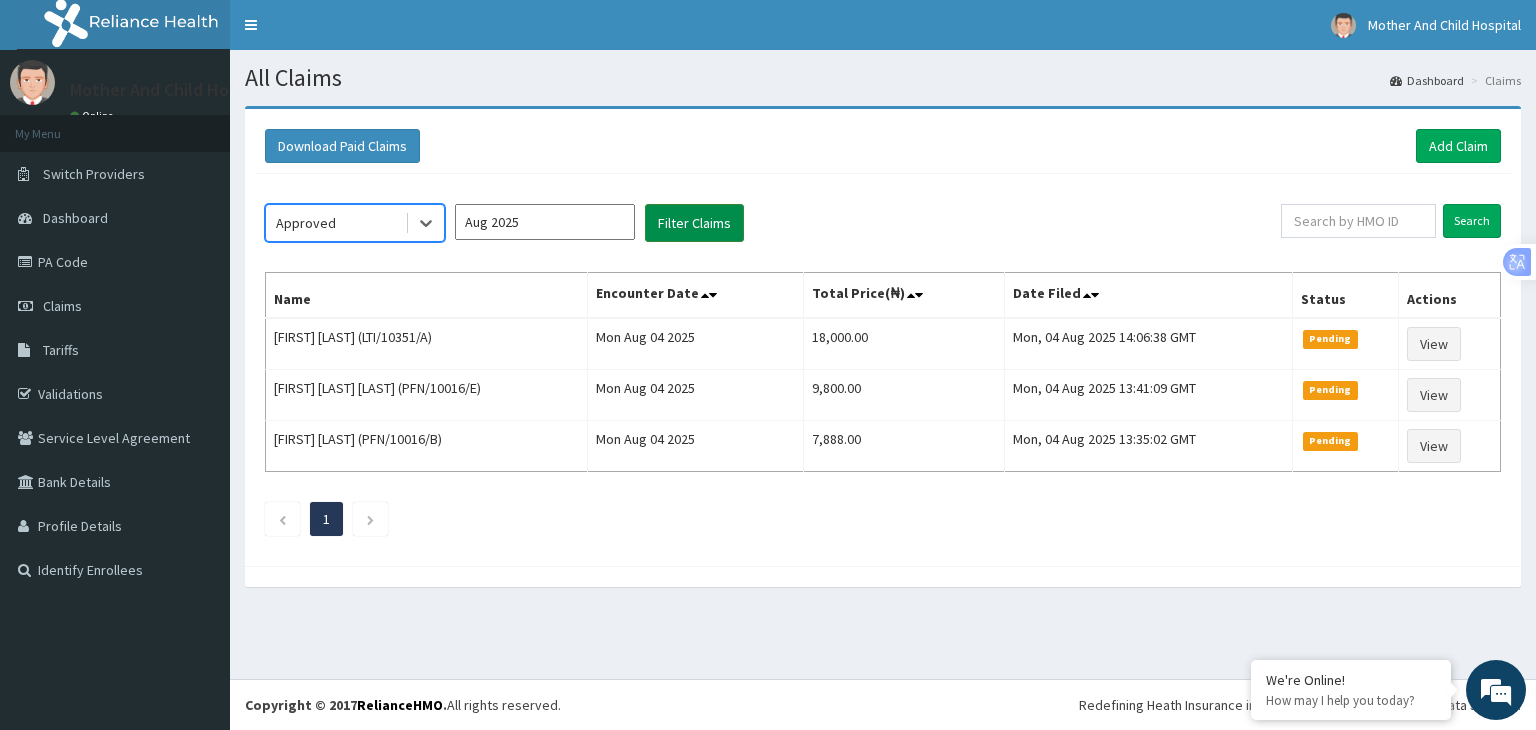 click on "Filter Claims" at bounding box center (694, 223) 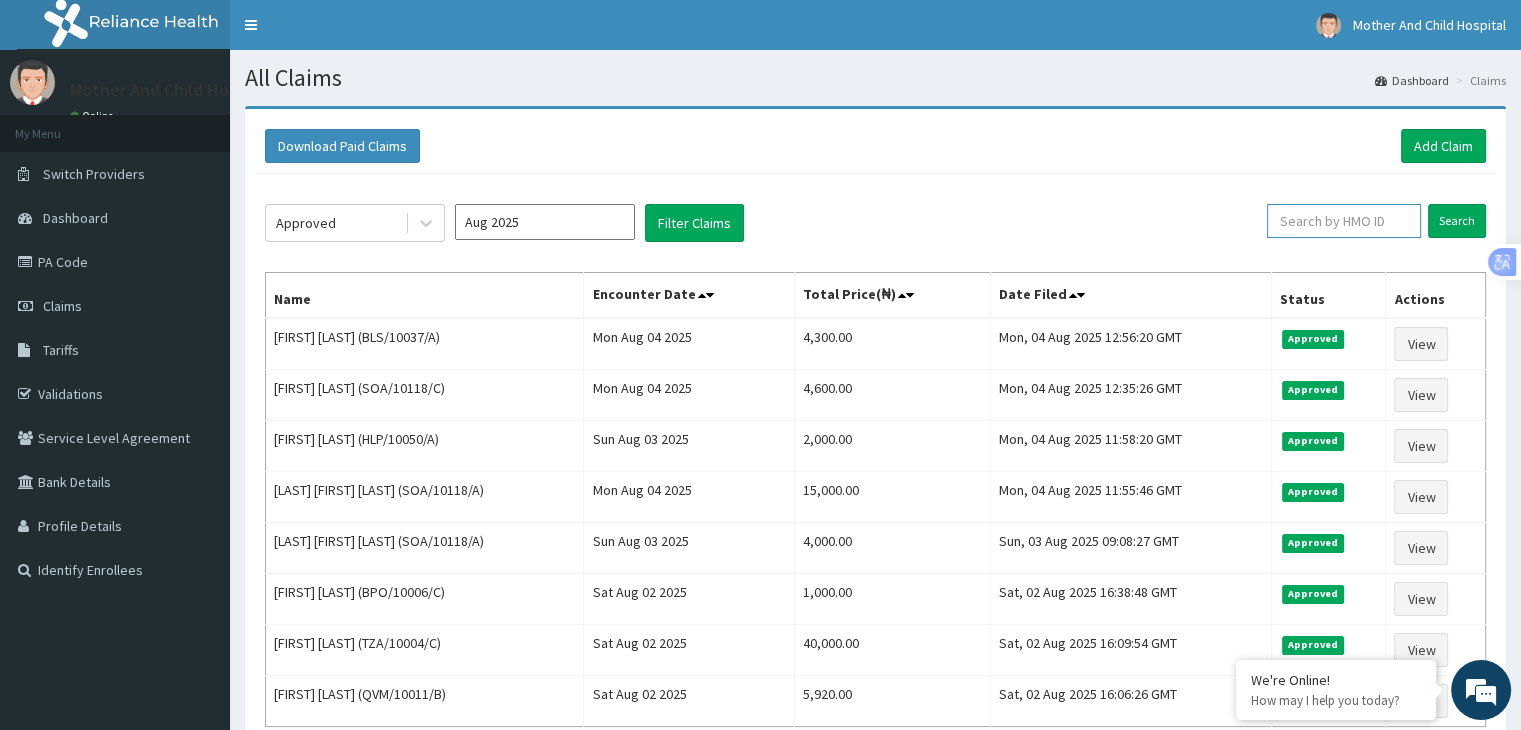 click at bounding box center (1344, 221) 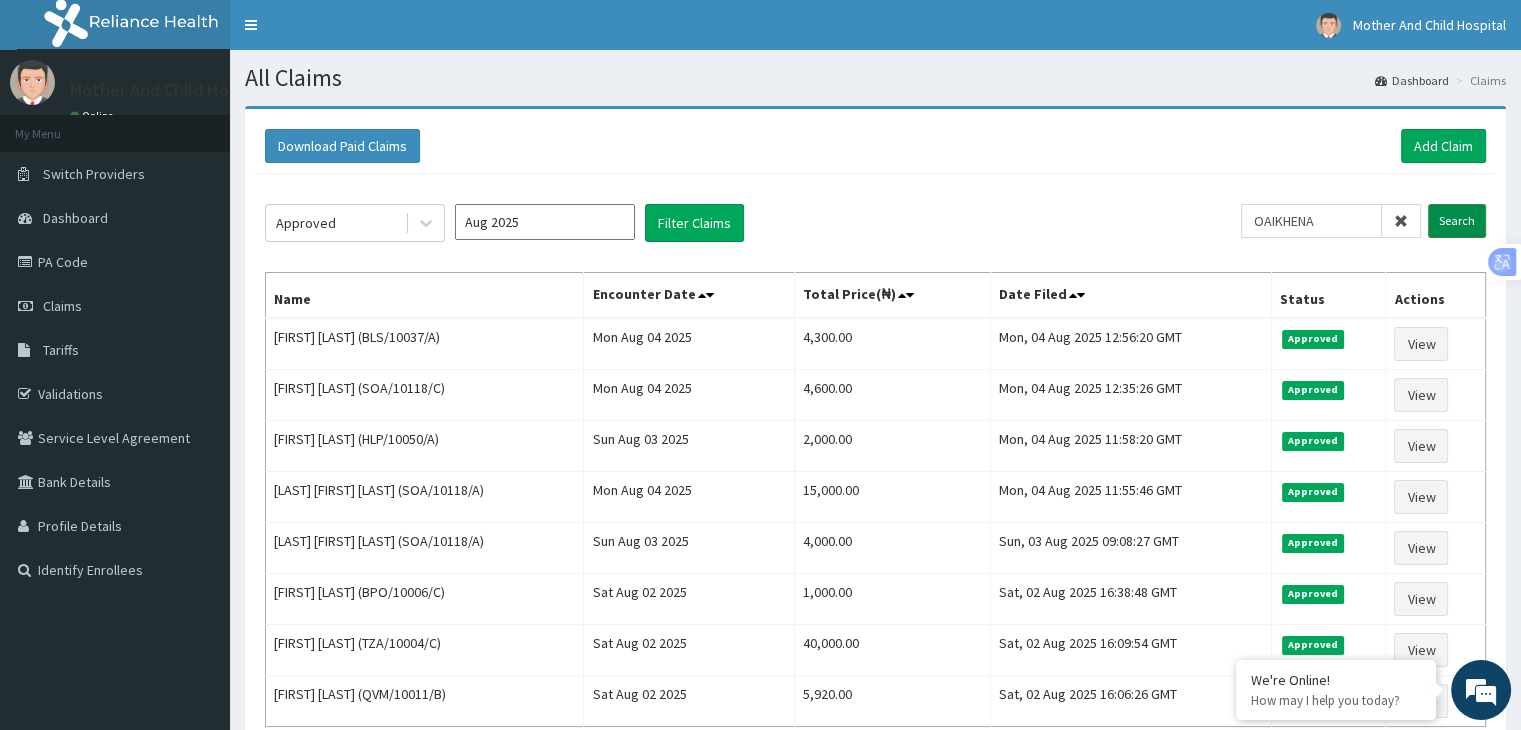 click on "Search" at bounding box center (1457, 221) 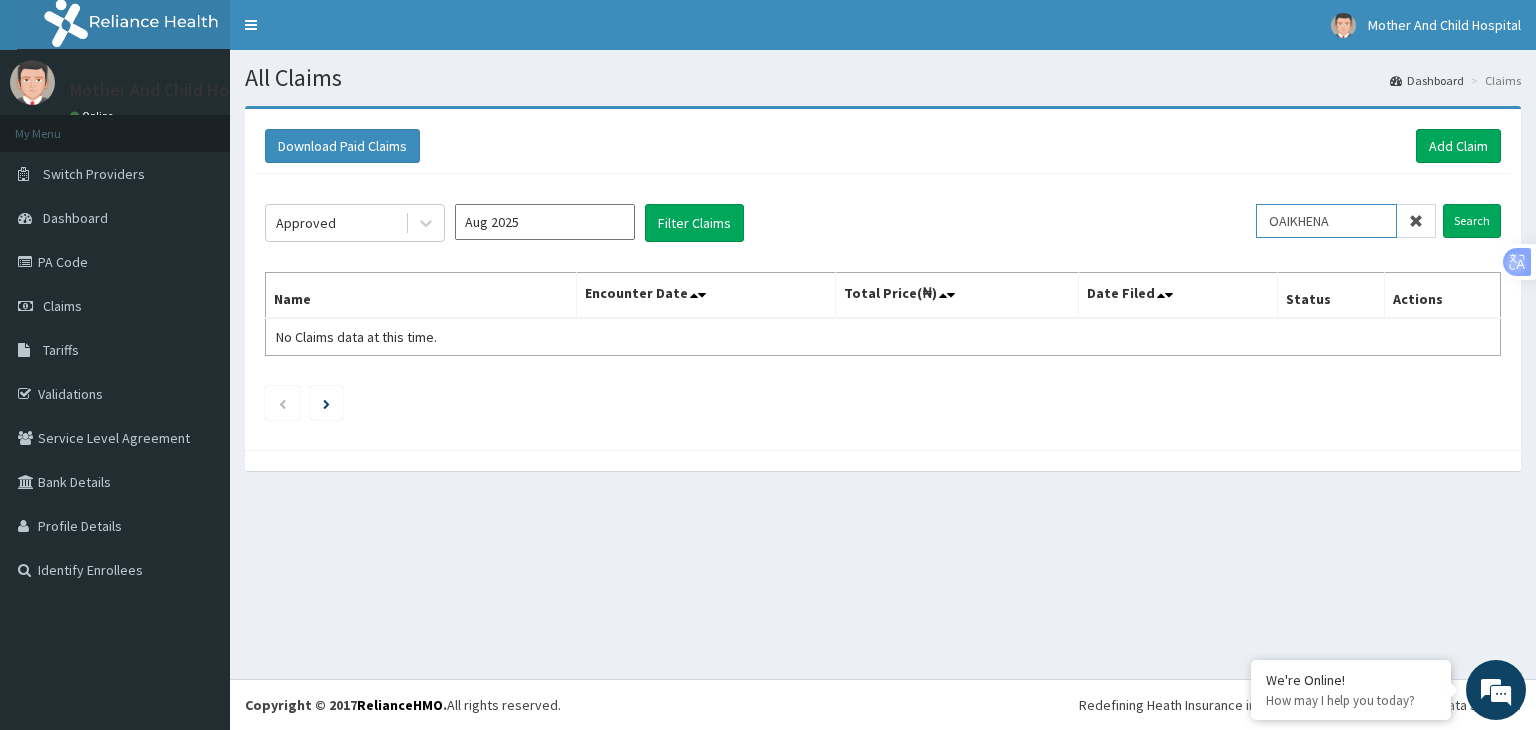 click on "OAIKHENA" at bounding box center [1326, 221] 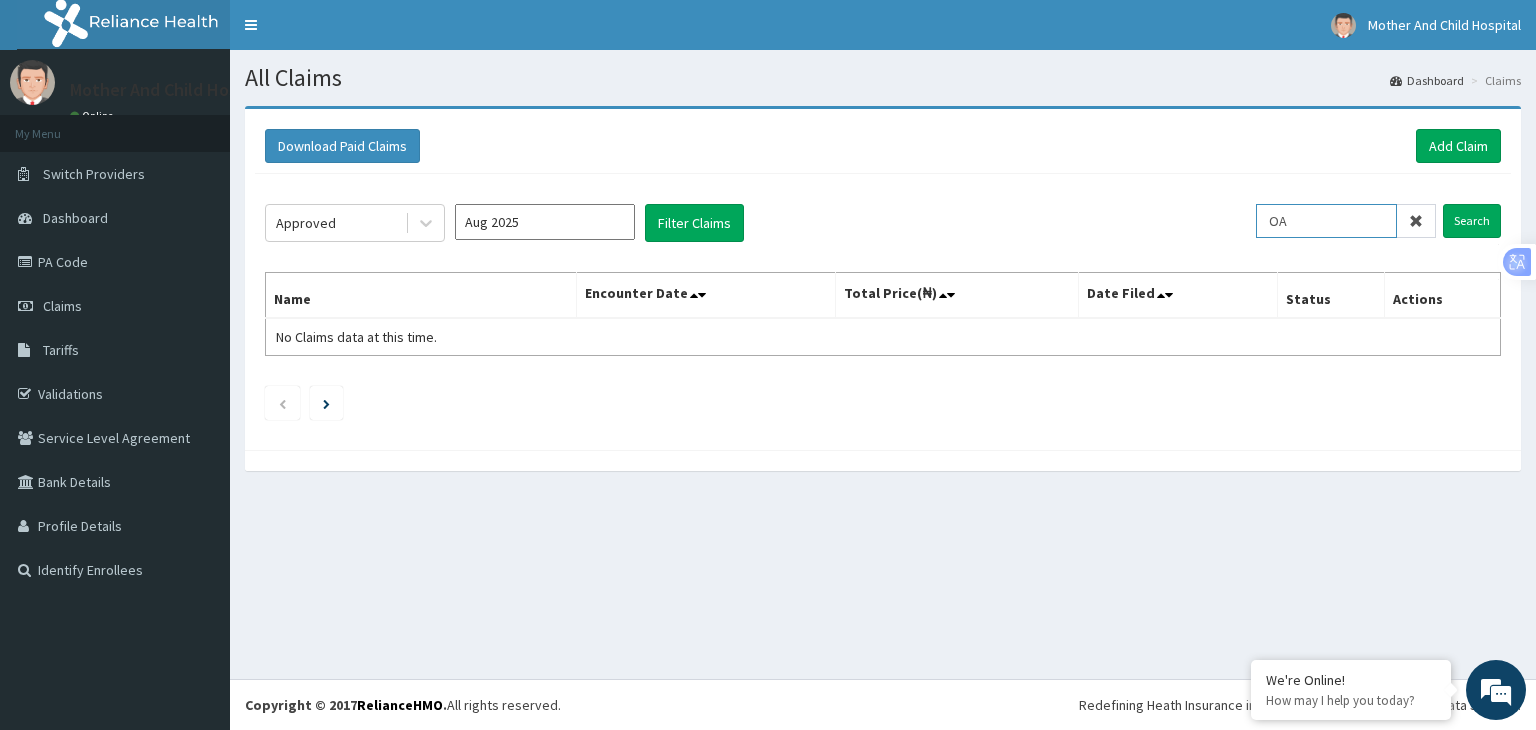 type on "O" 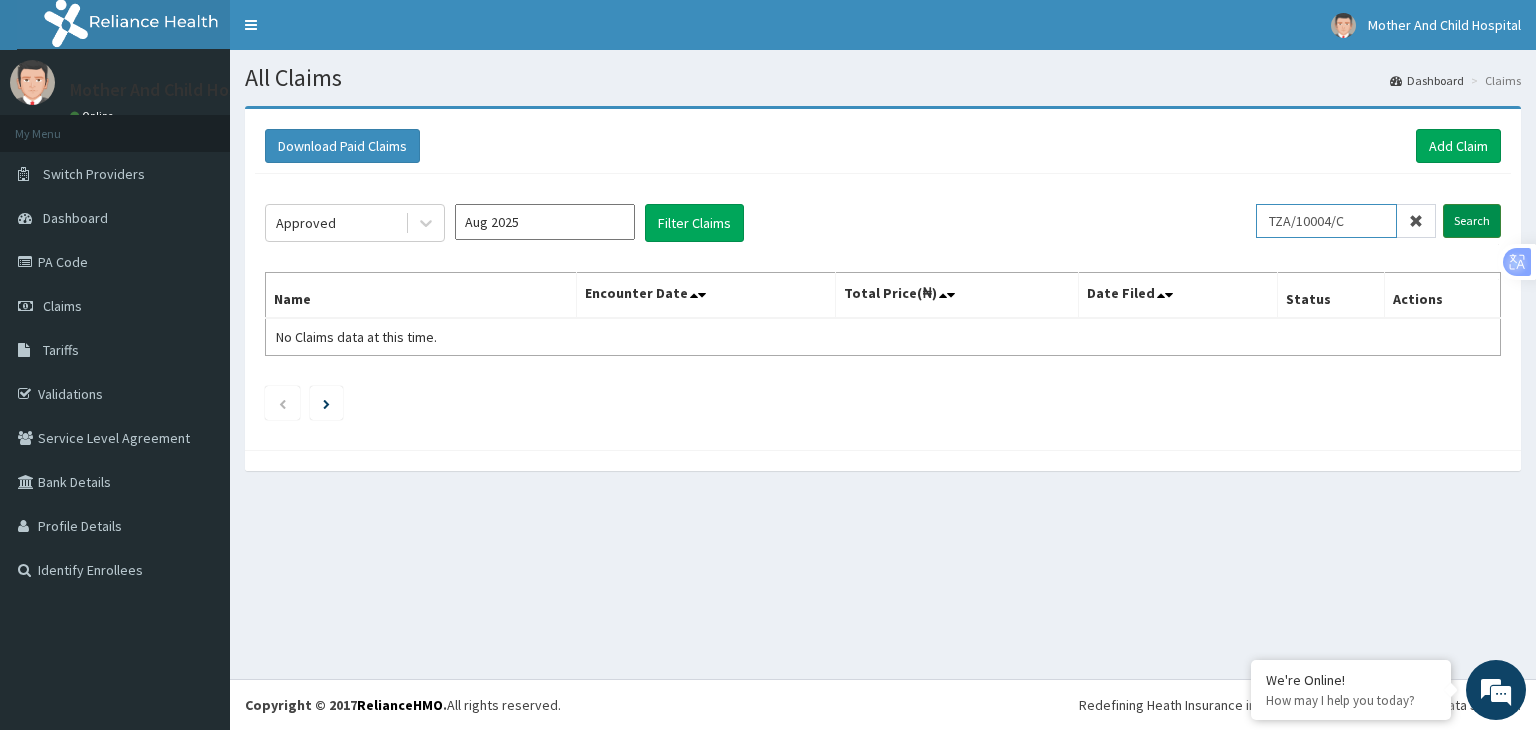type on "TZA/10004/C" 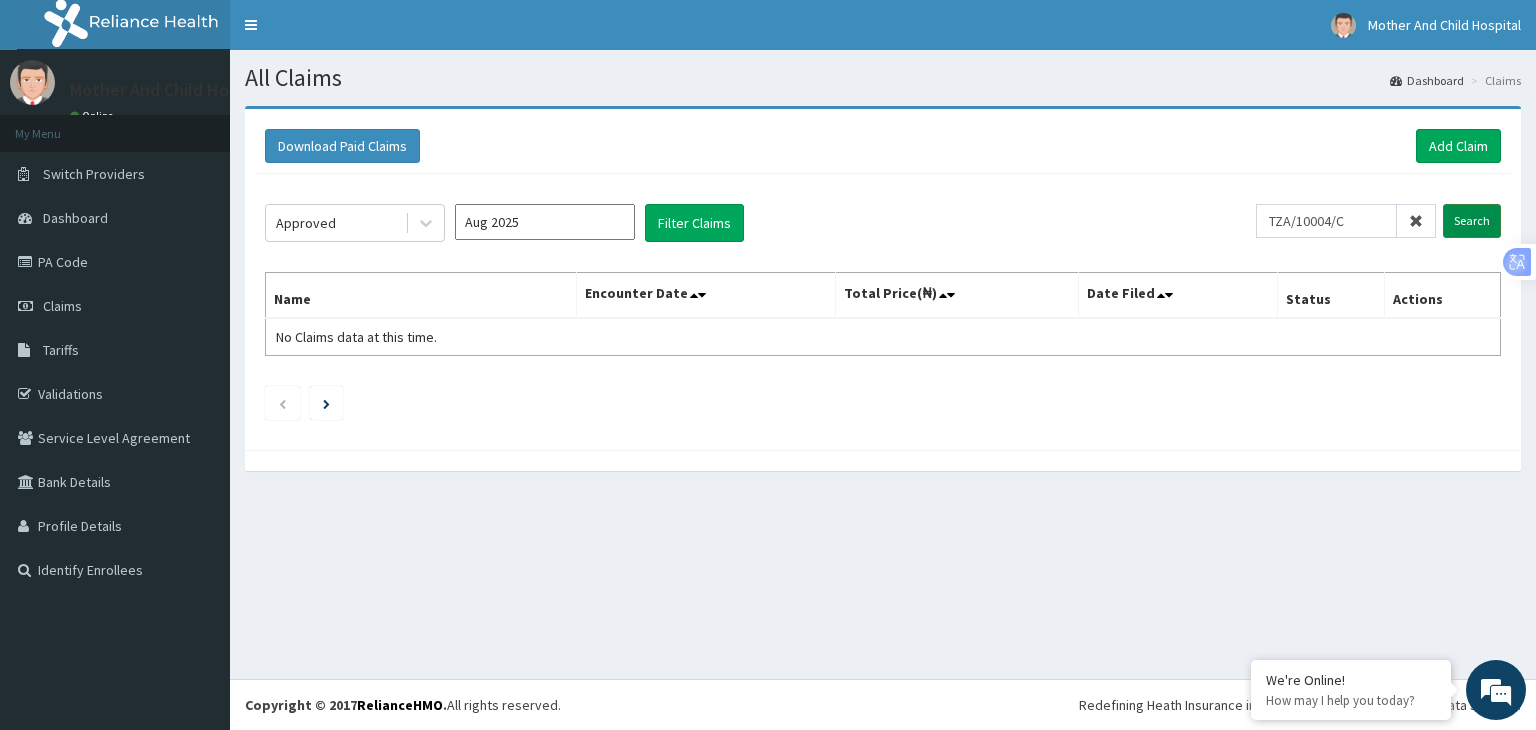 click on "Search" at bounding box center (1472, 221) 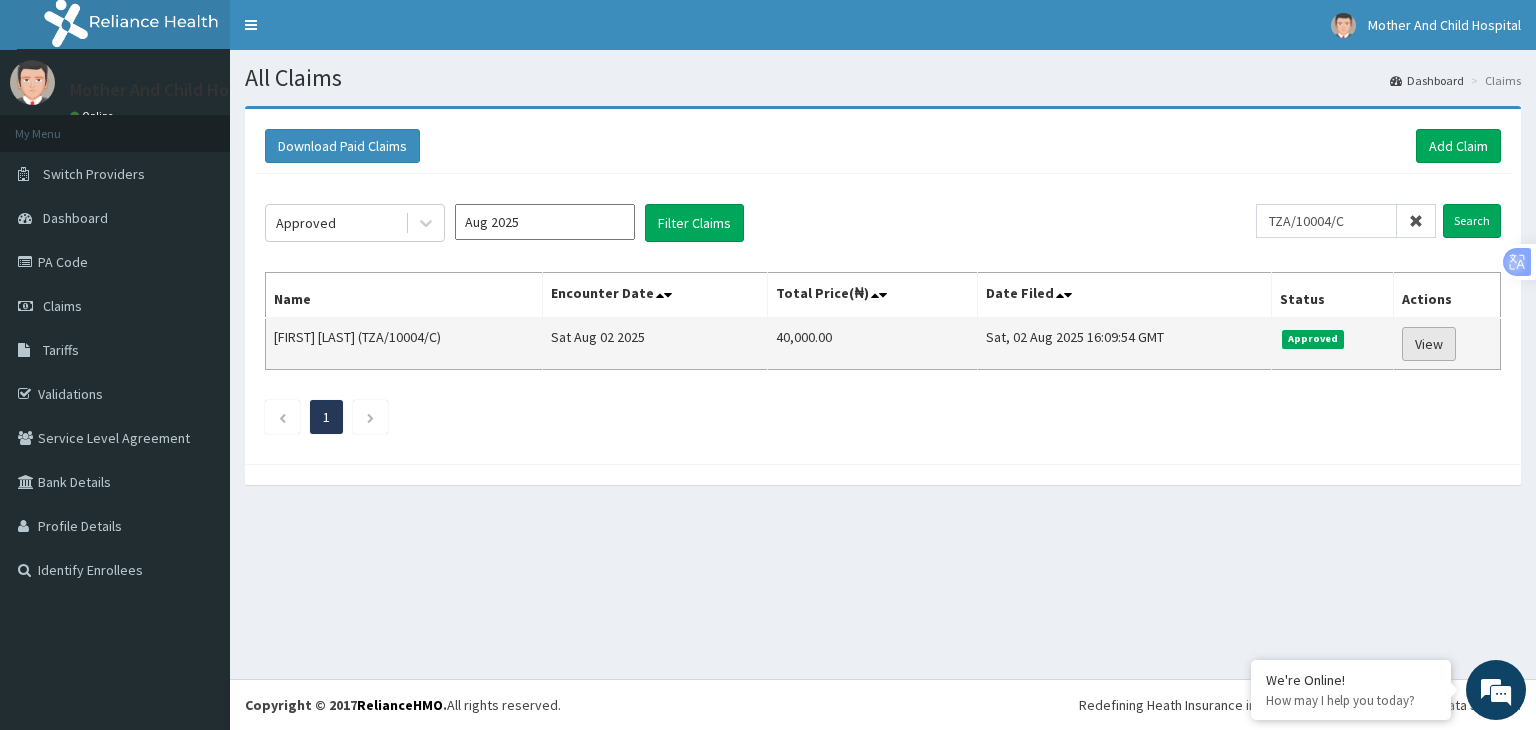 click on "View" at bounding box center (1429, 344) 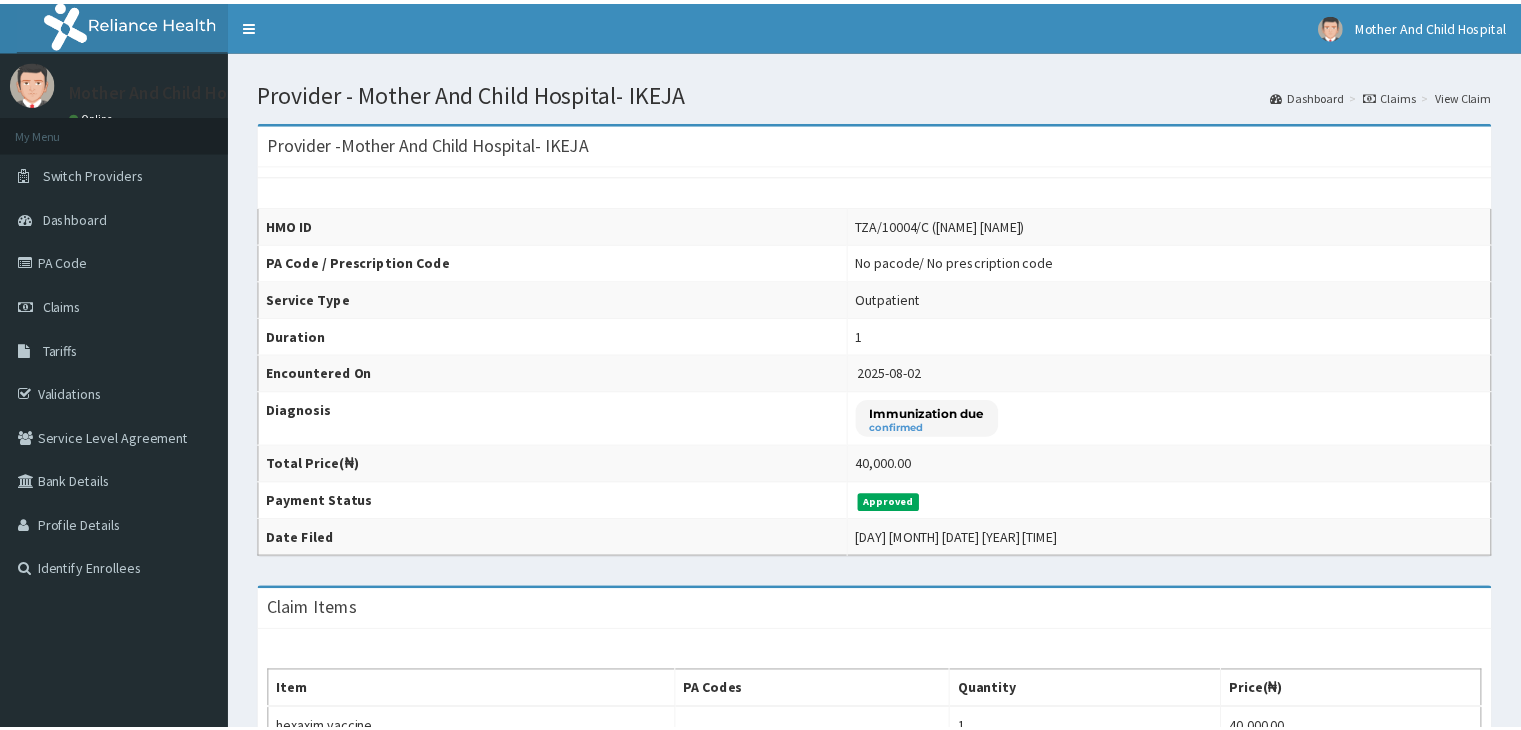 scroll, scrollTop: 0, scrollLeft: 0, axis: both 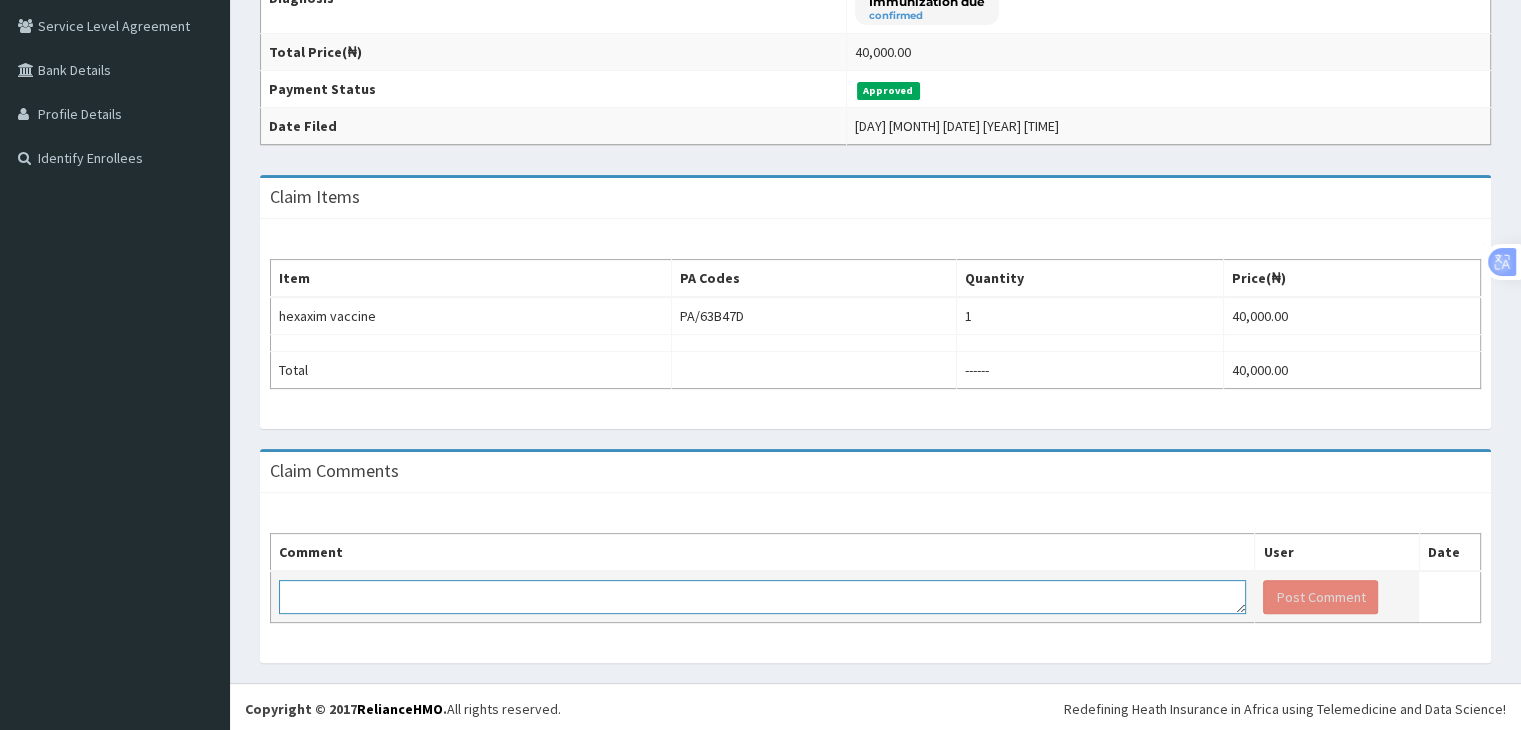 click at bounding box center [762, 597] 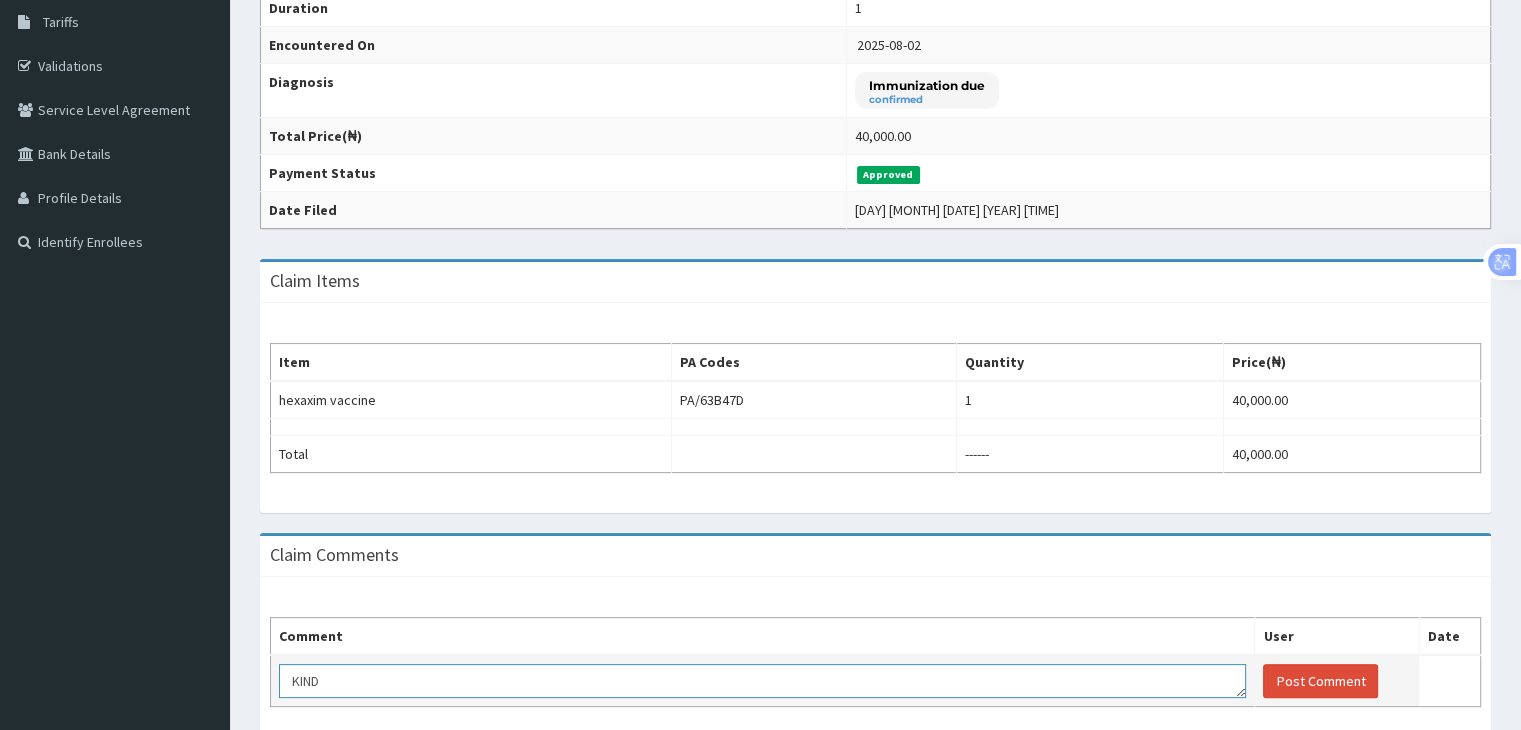 scroll, scrollTop: 412, scrollLeft: 0, axis: vertical 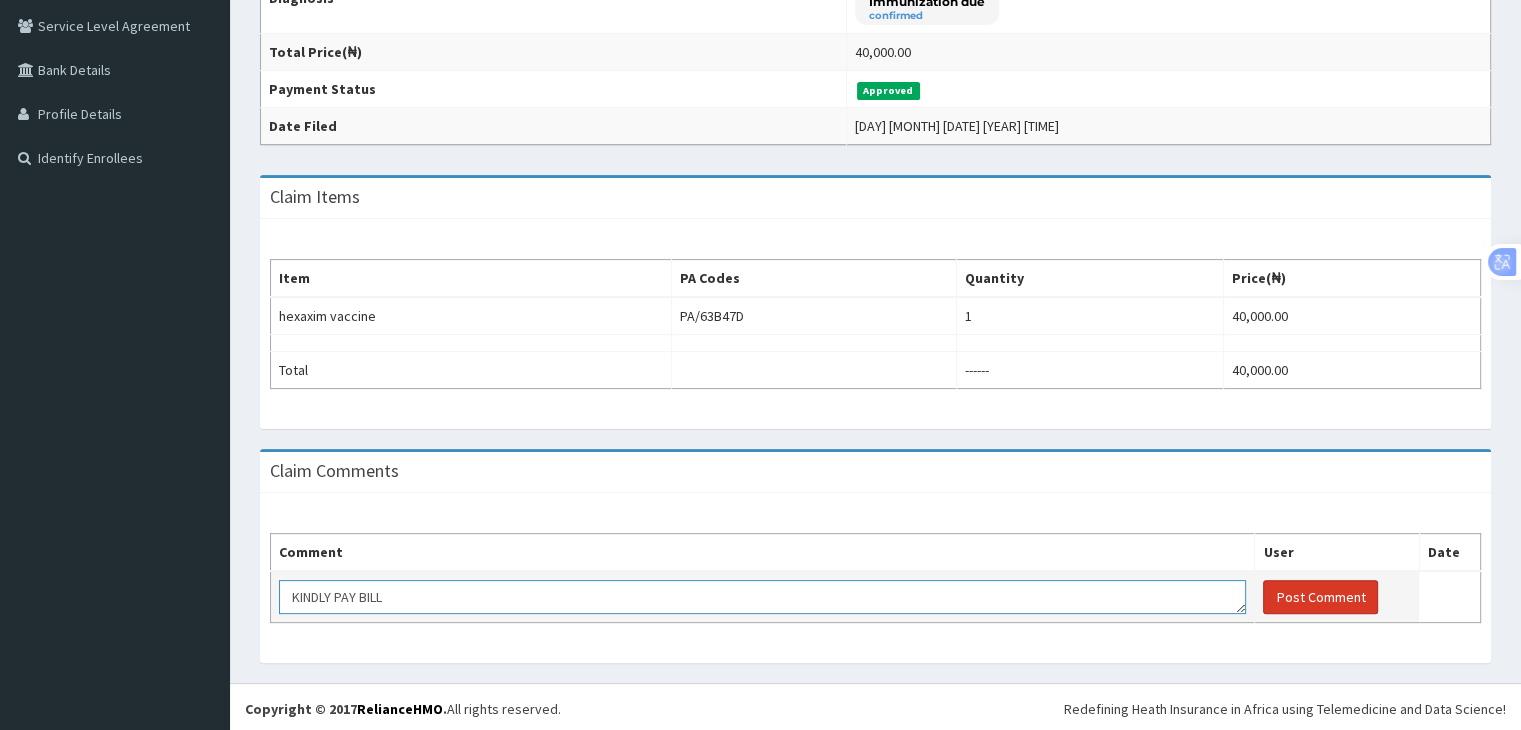 type on "KINDLY PAY BILL" 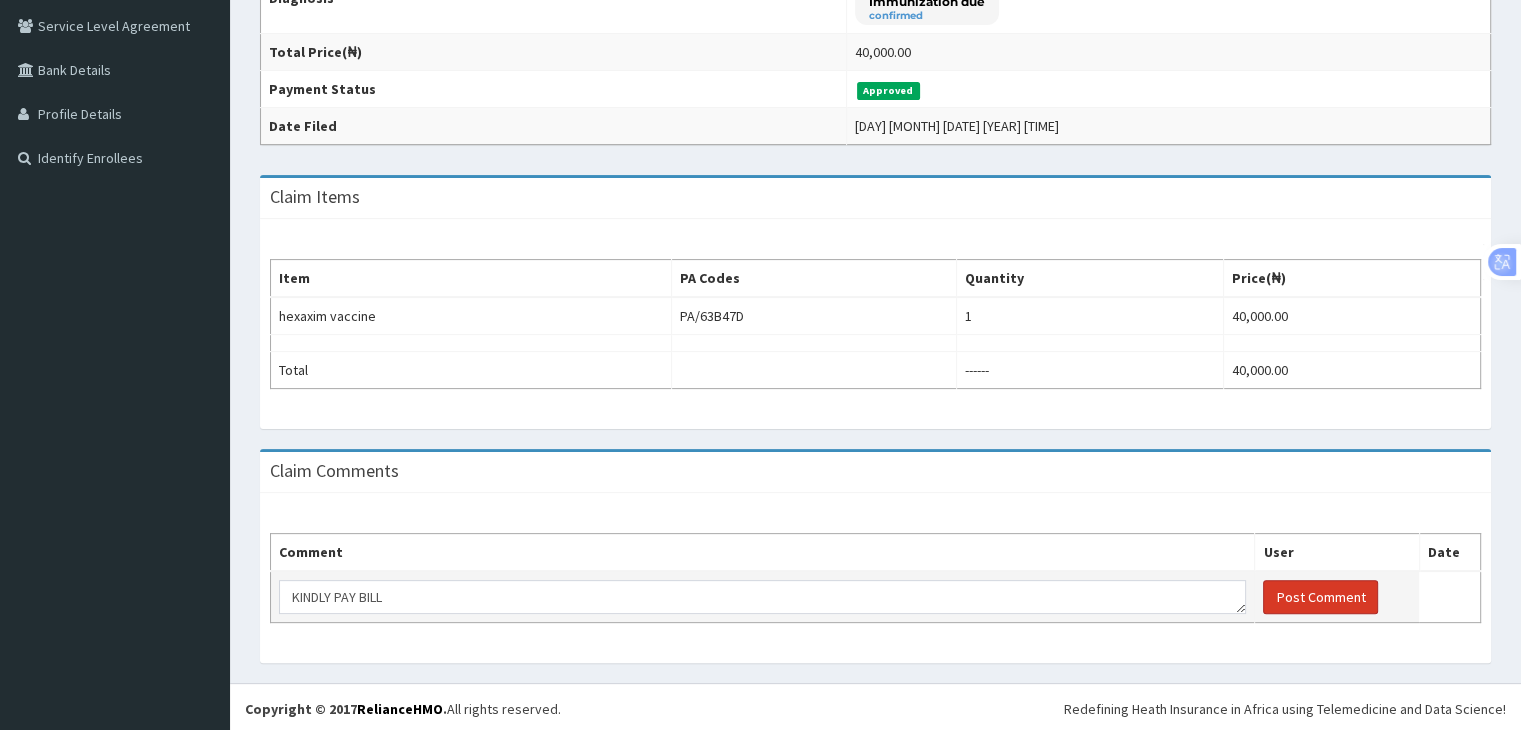 click on "Post Comment" at bounding box center (1320, 597) 